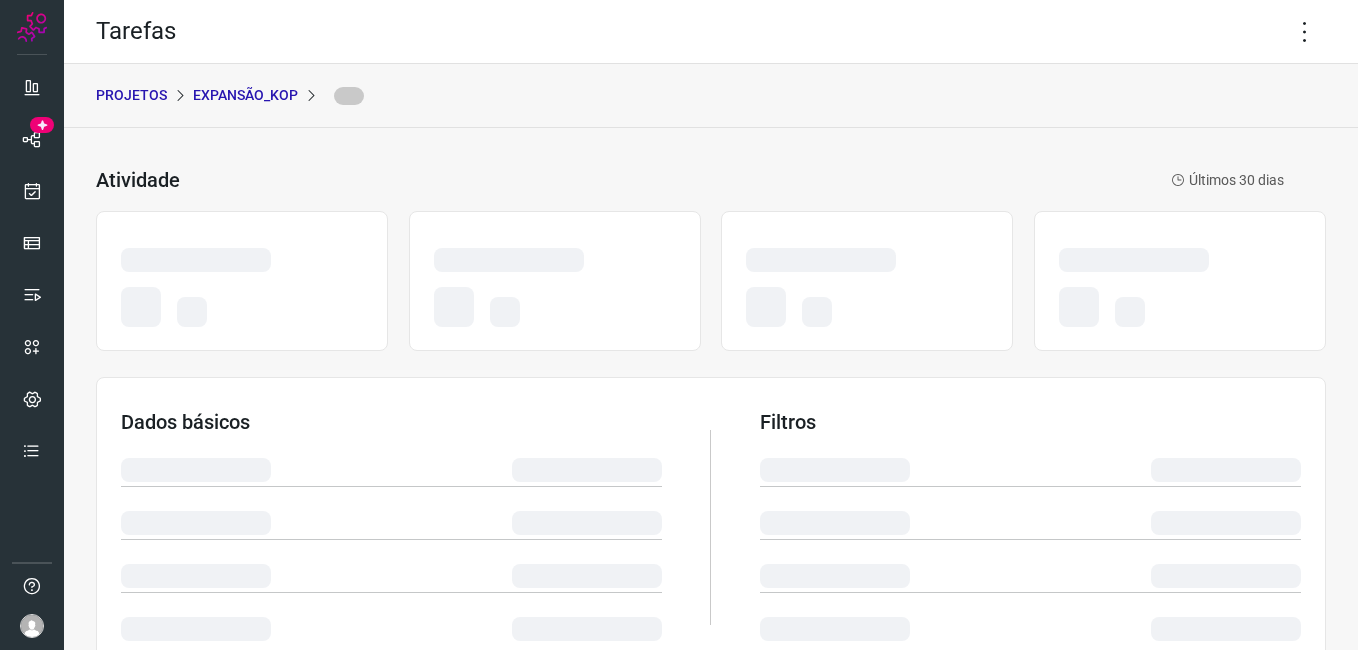 scroll, scrollTop: 0, scrollLeft: 0, axis: both 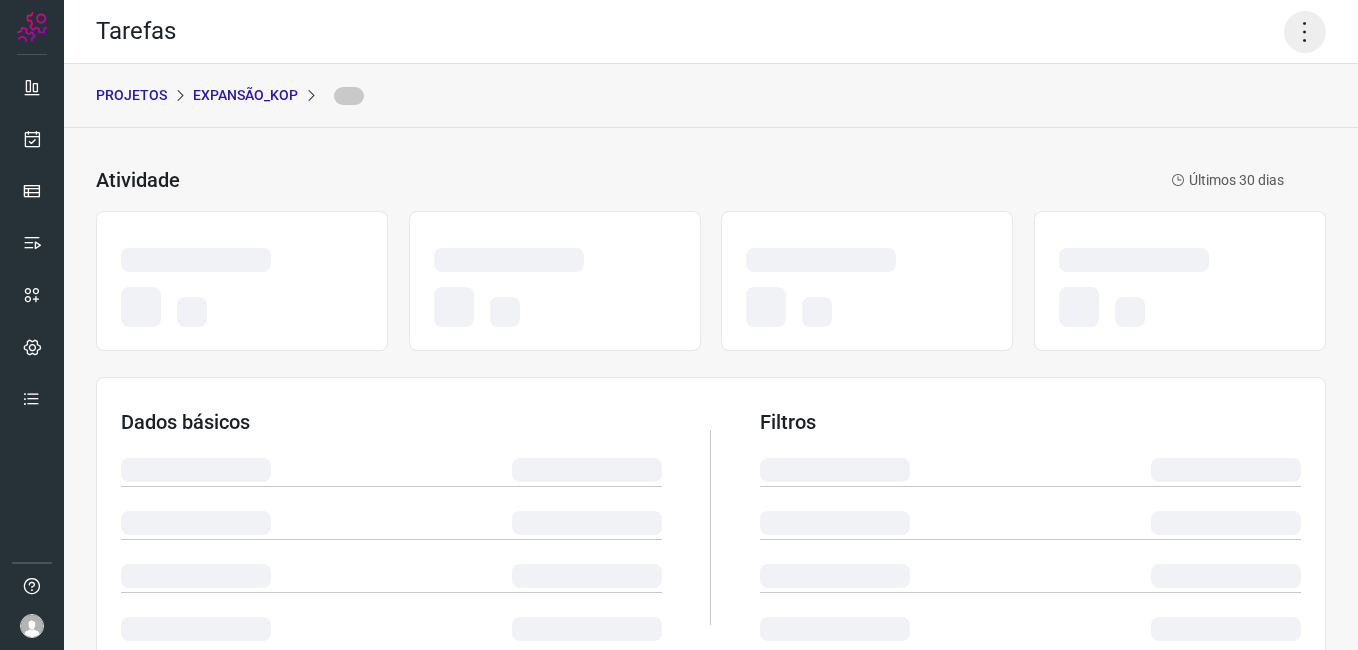 click 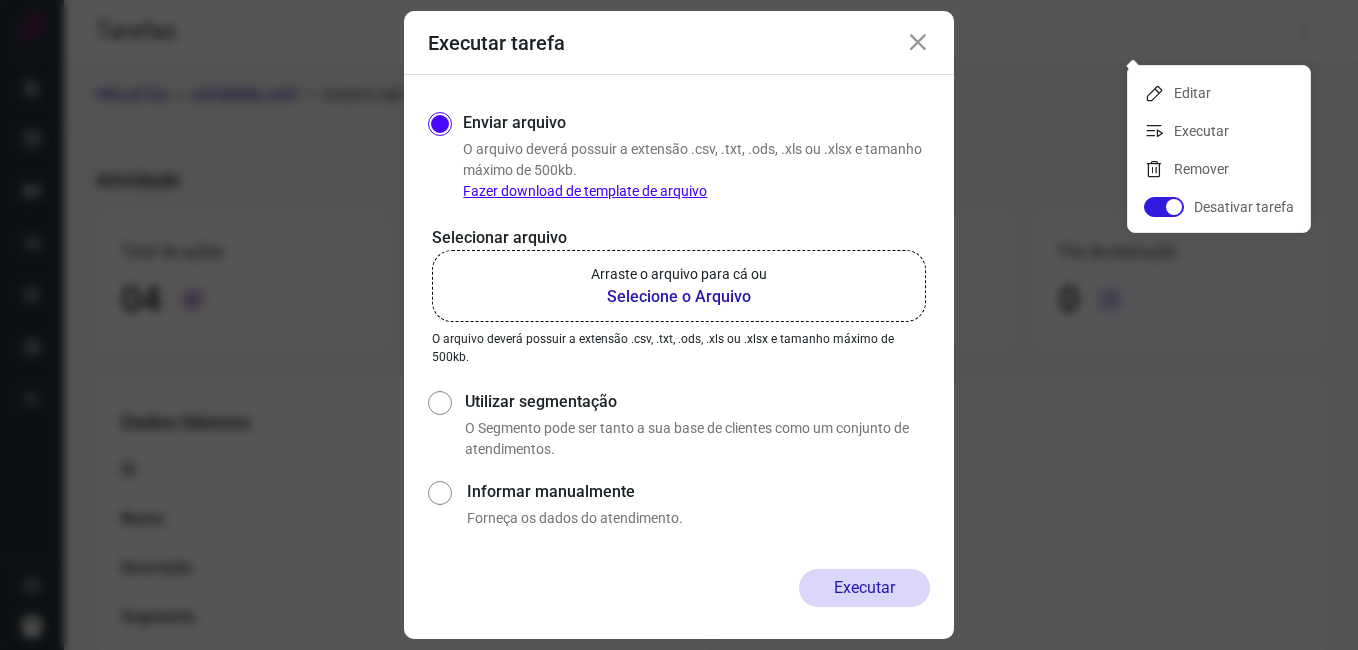 click on "Selecione o Arquivo" at bounding box center (679, 297) 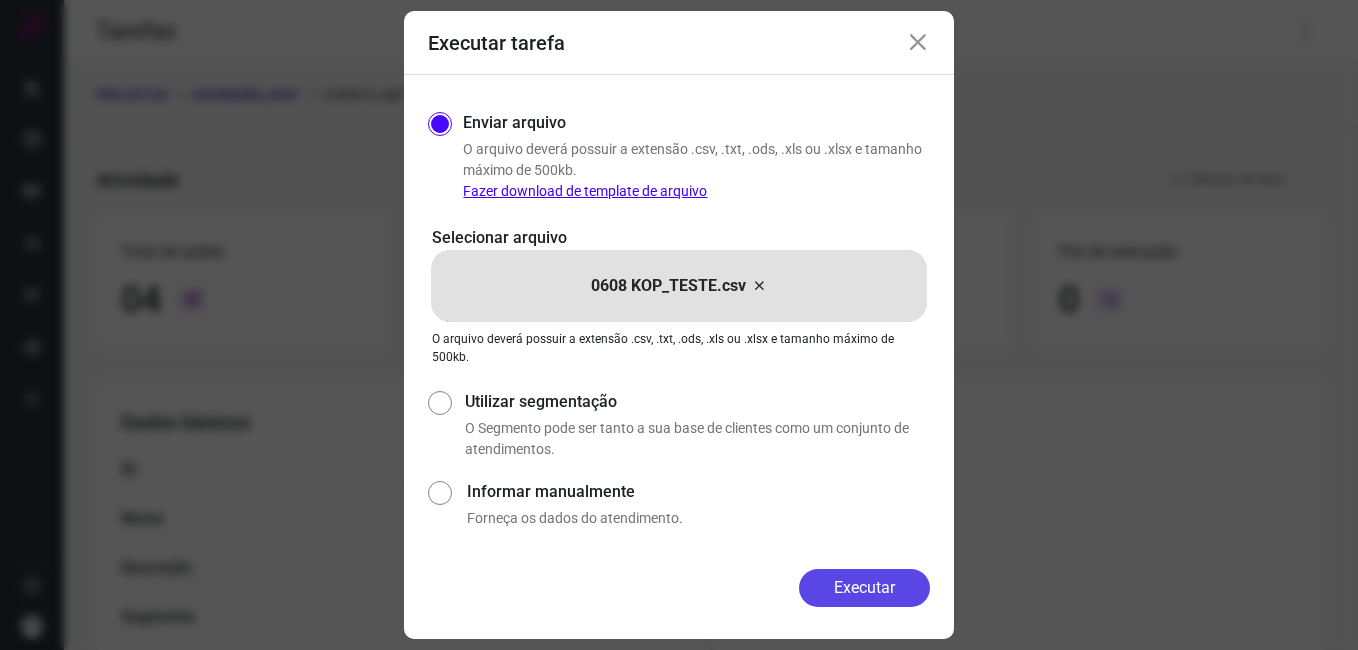 click on "Executar" at bounding box center (864, 588) 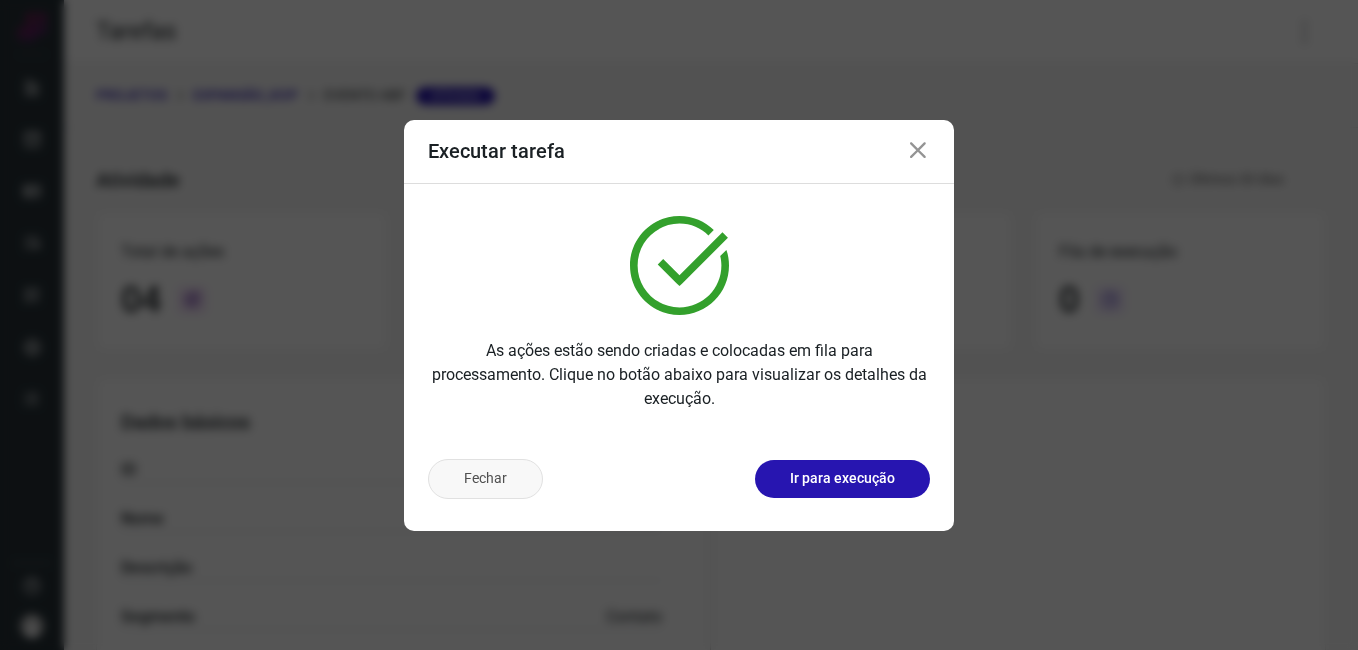 click on "Fechar" at bounding box center (485, 479) 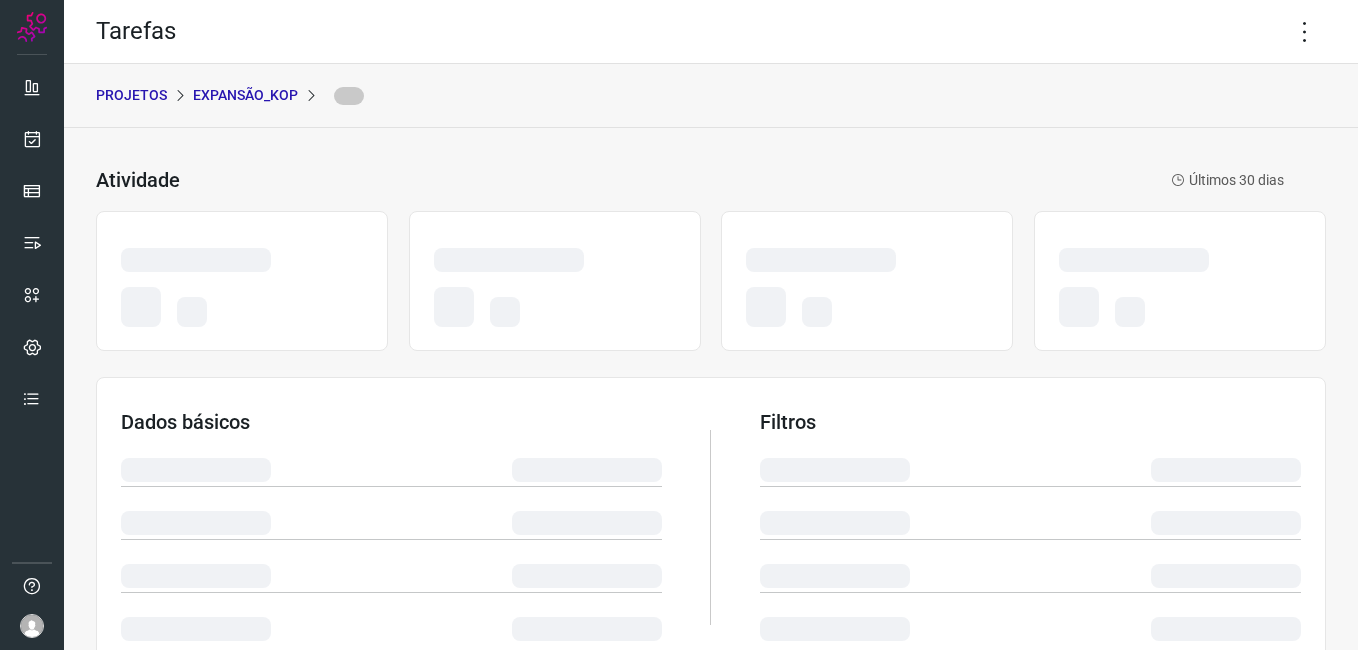 scroll, scrollTop: 0, scrollLeft: 0, axis: both 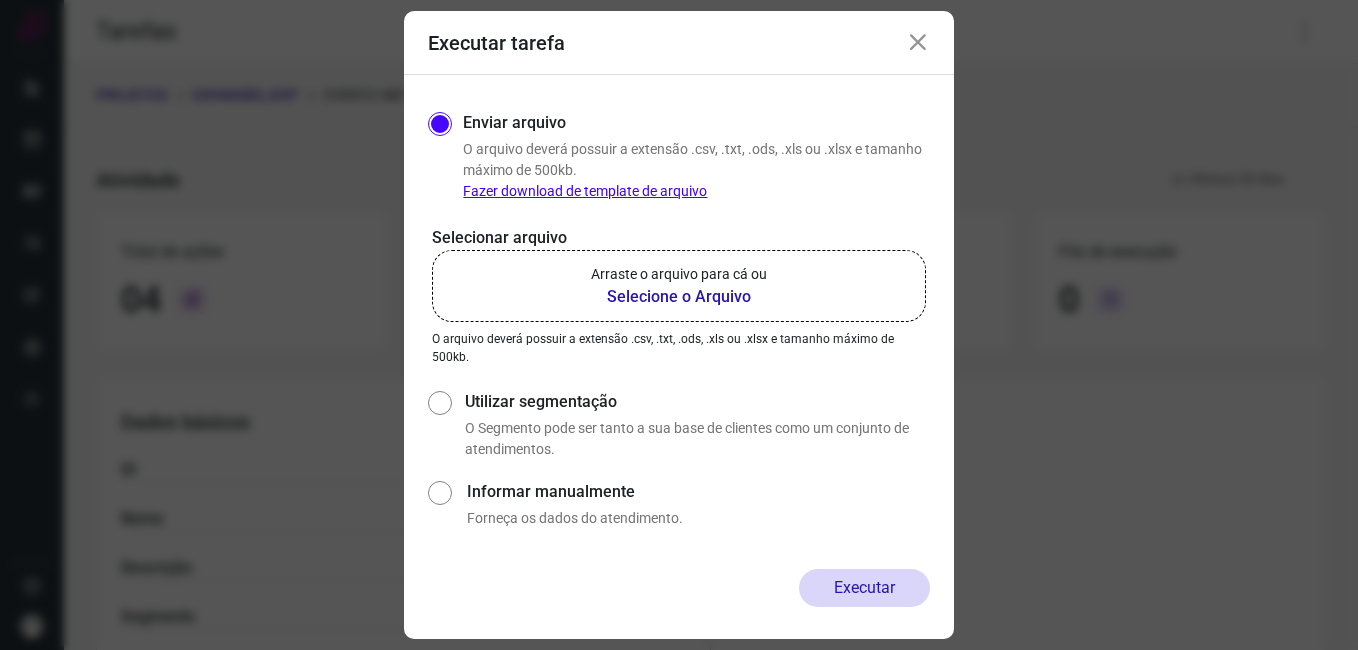 click on "Executar tarefa" at bounding box center (679, 43) 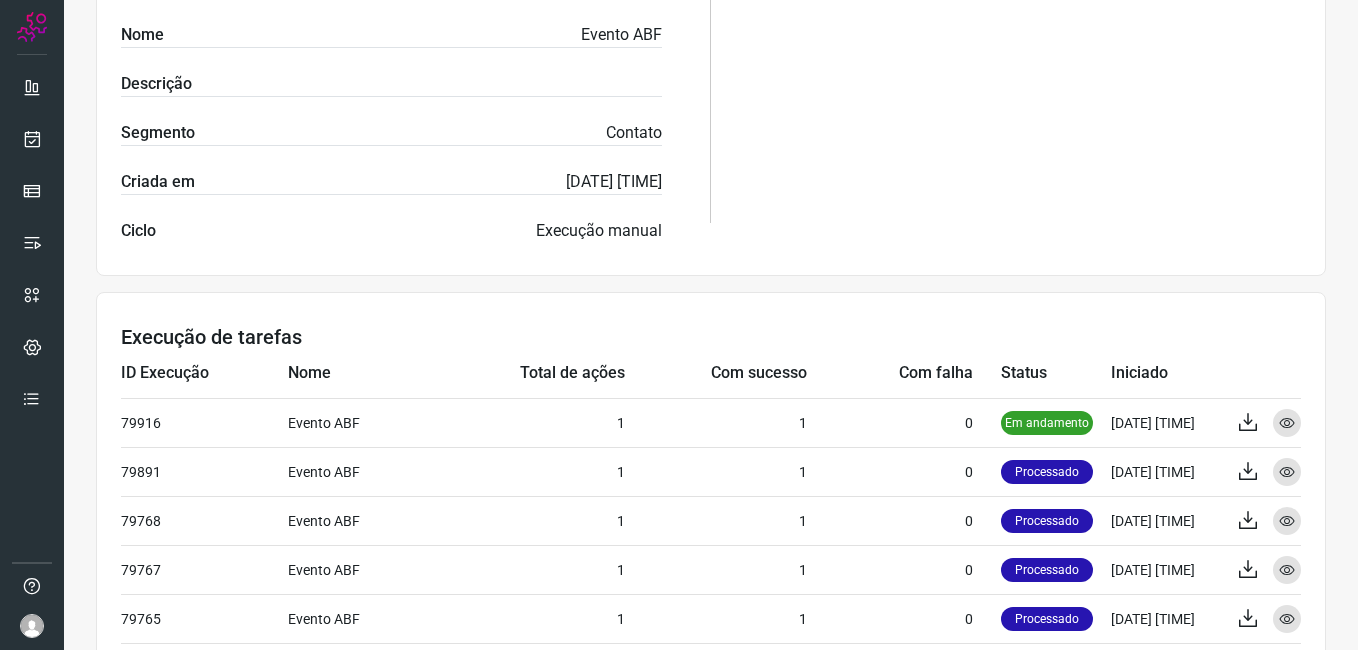 scroll, scrollTop: 500, scrollLeft: 0, axis: vertical 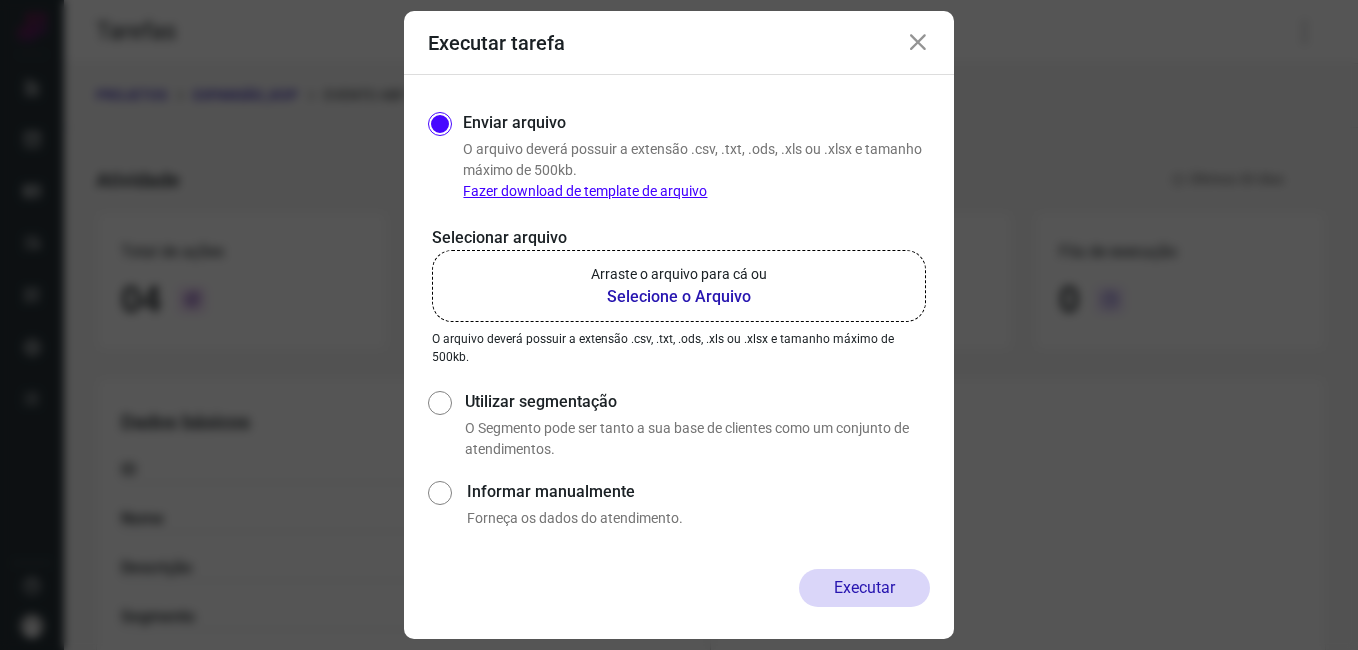 click on "Executar tarefa" at bounding box center (679, 43) 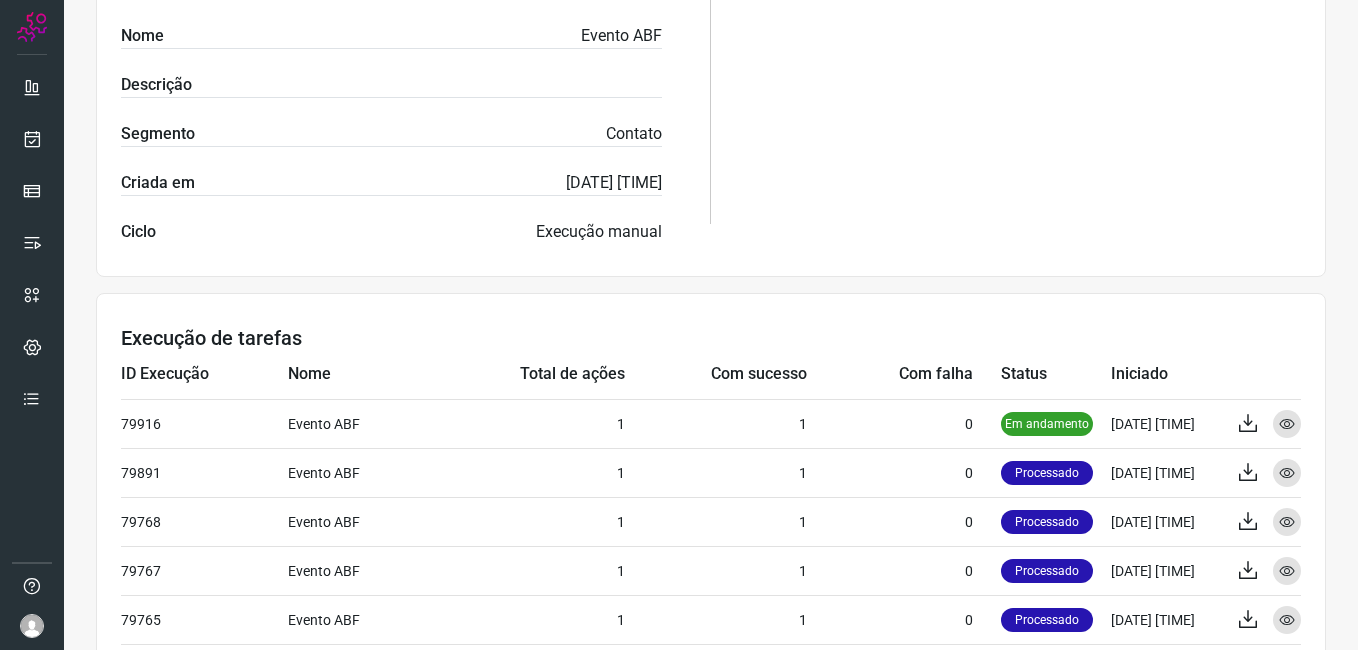 scroll, scrollTop: 500, scrollLeft: 0, axis: vertical 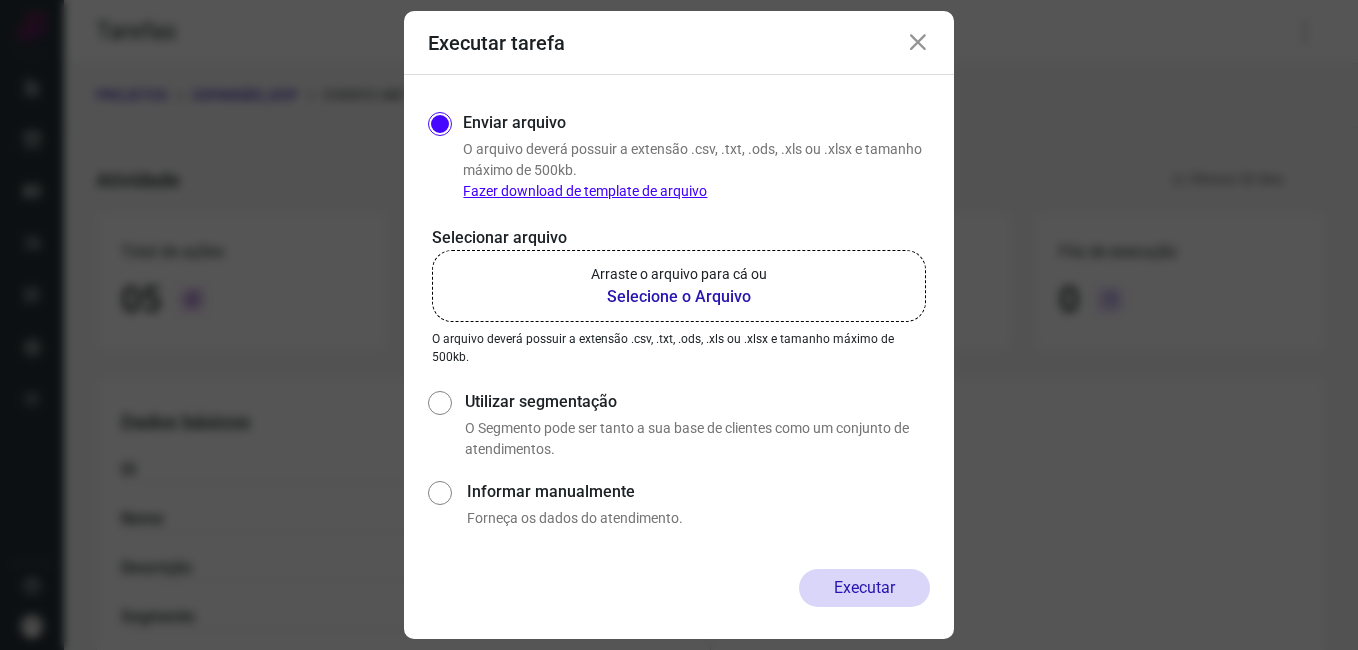 click on "Executar tarefa" at bounding box center (679, 43) 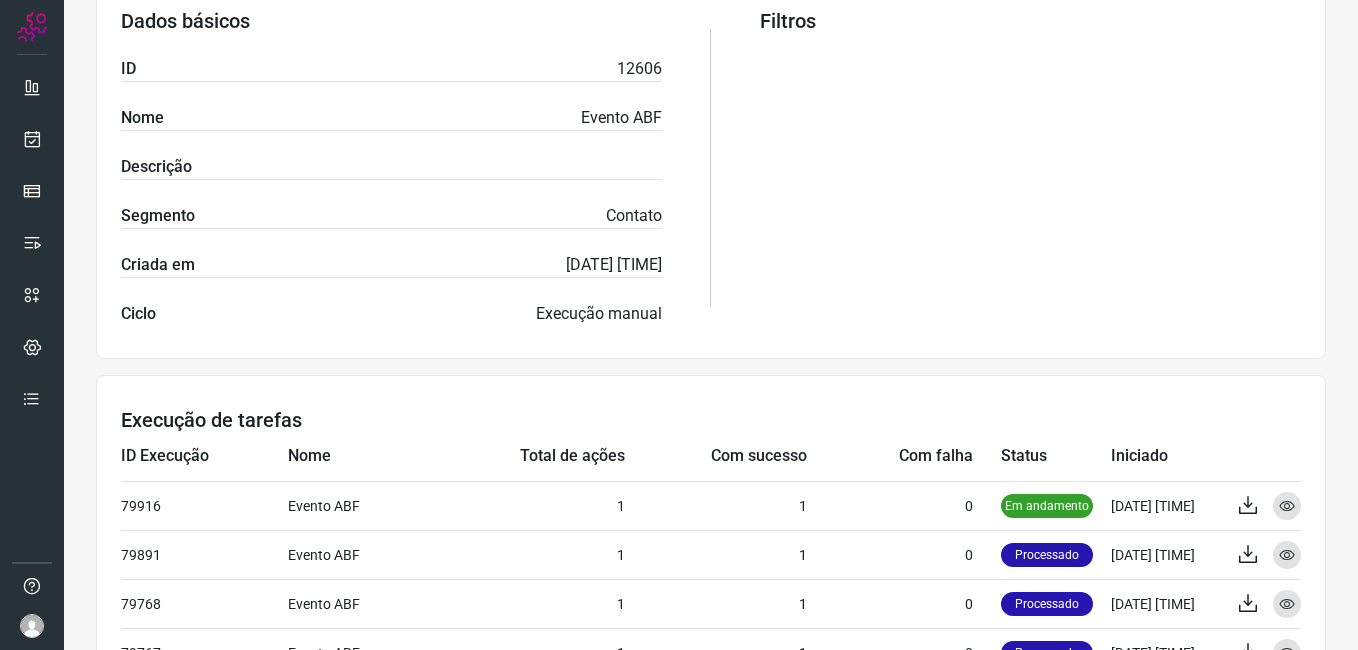 scroll, scrollTop: 579, scrollLeft: 0, axis: vertical 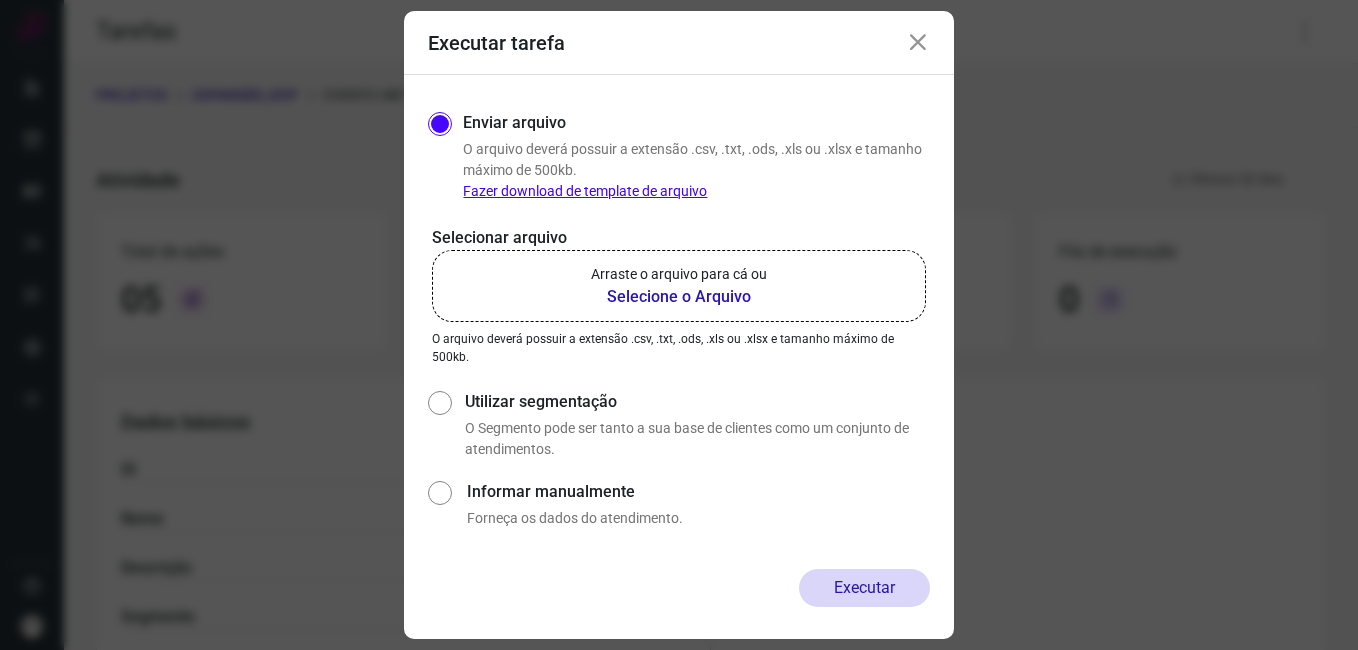 click at bounding box center [918, 43] 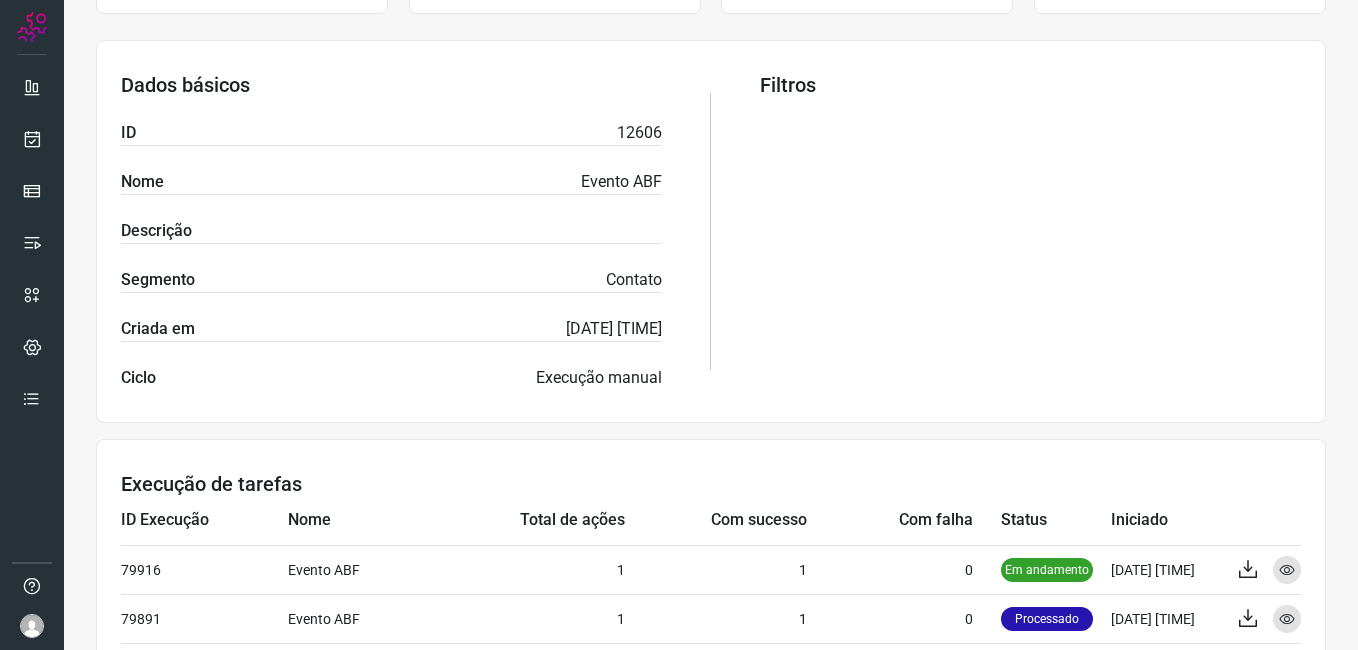 scroll, scrollTop: 400, scrollLeft: 0, axis: vertical 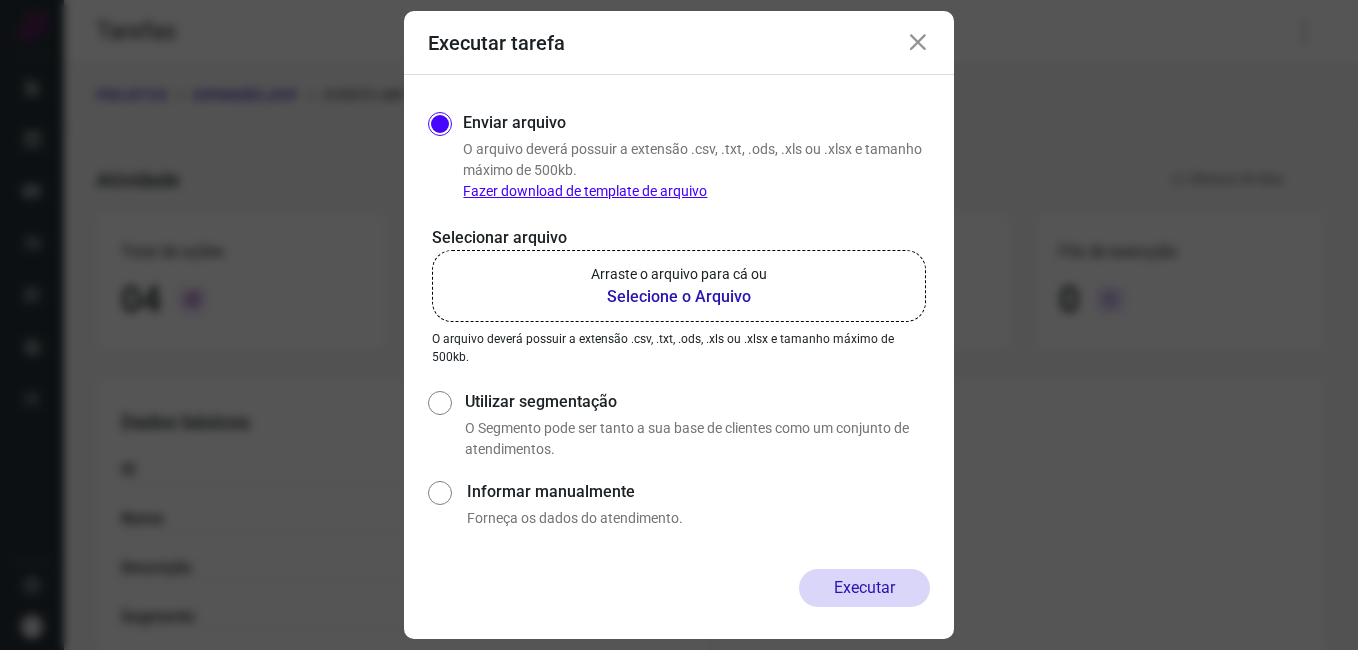 click at bounding box center [918, 43] 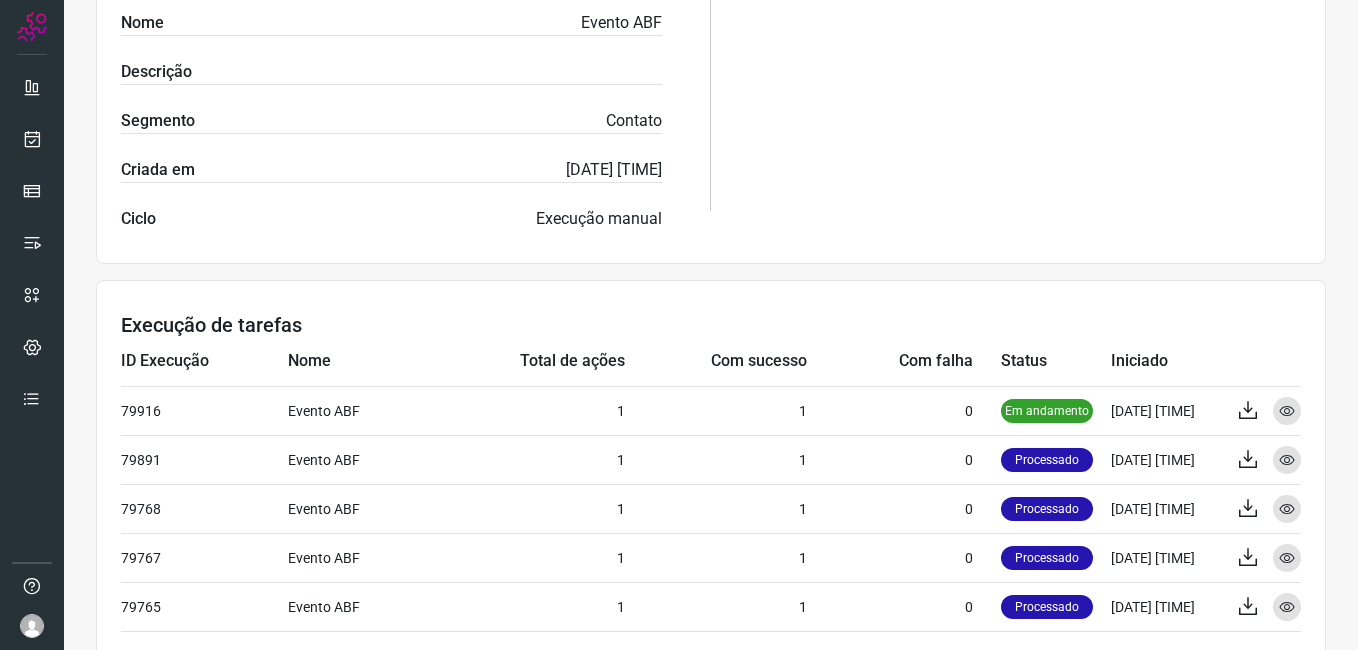 scroll, scrollTop: 579, scrollLeft: 0, axis: vertical 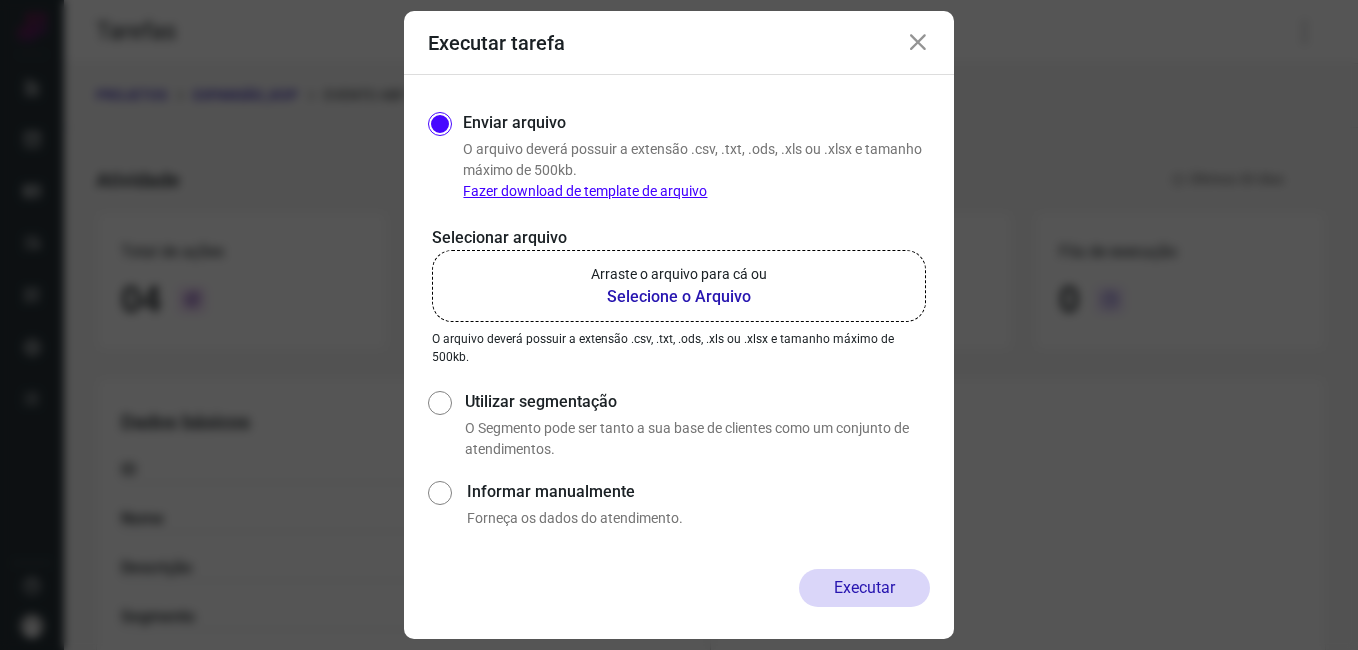 click at bounding box center [918, 43] 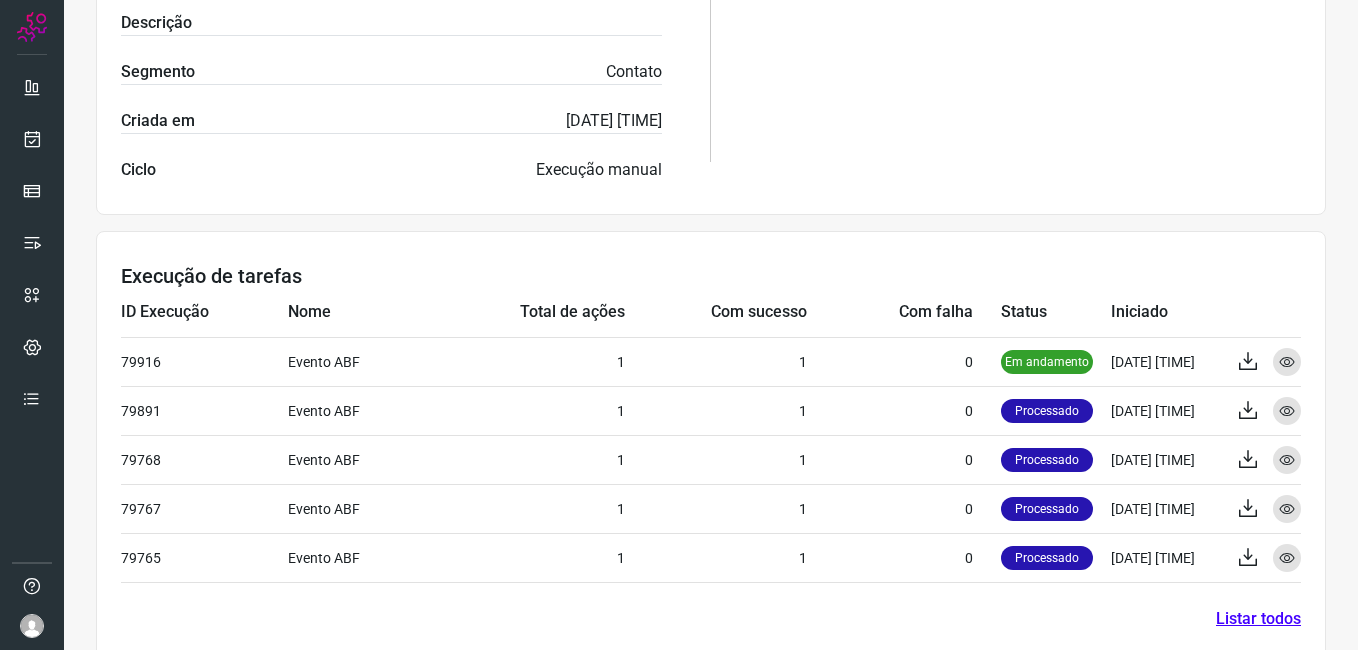 scroll, scrollTop: 579, scrollLeft: 0, axis: vertical 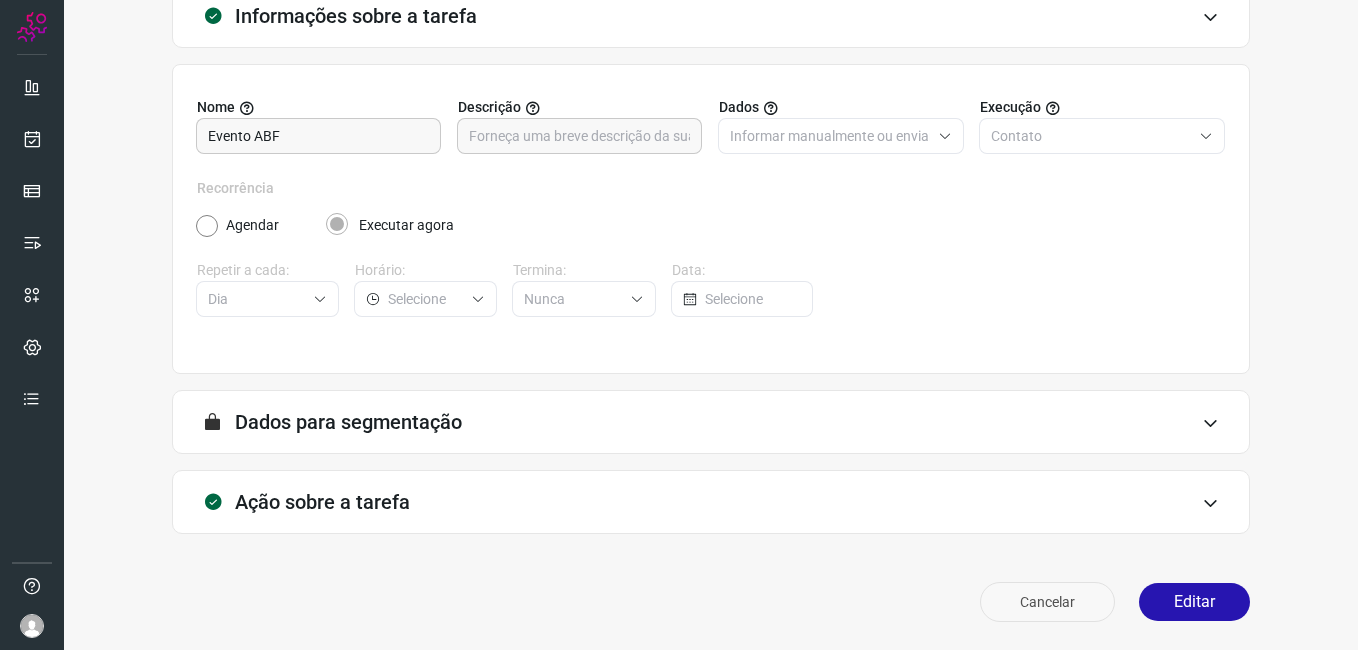 click on "Cancelar" at bounding box center [1047, 602] 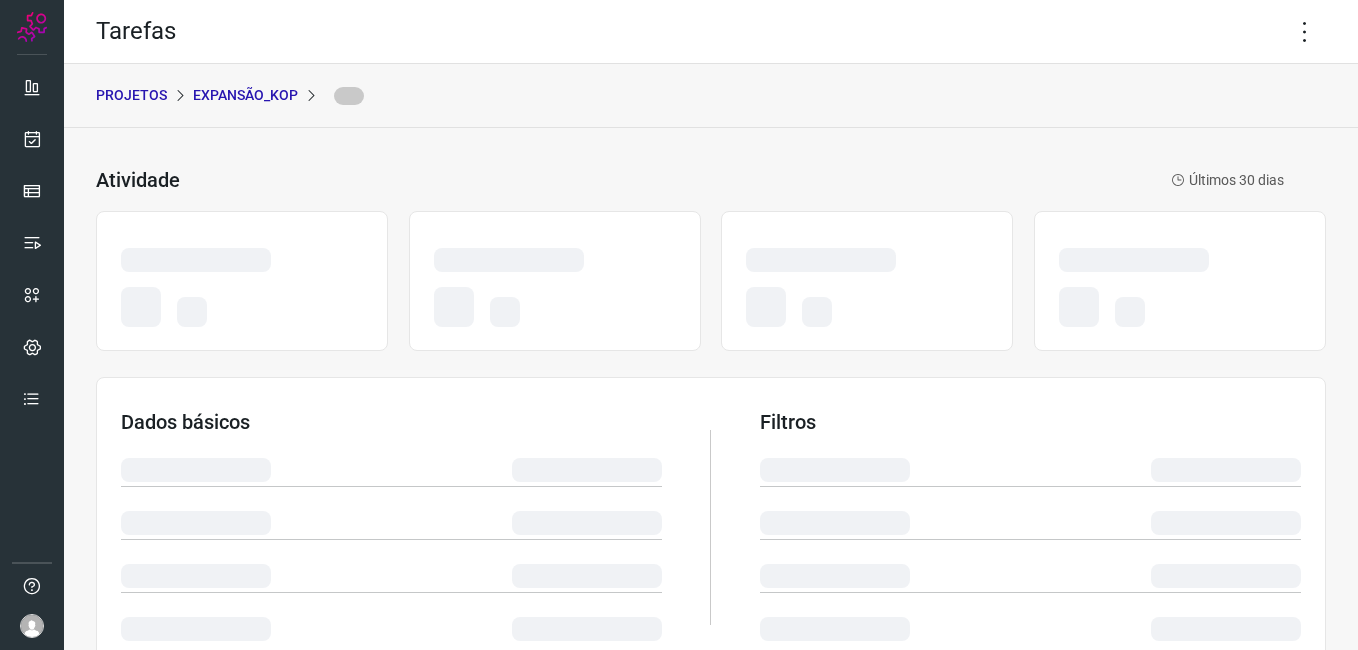 scroll, scrollTop: 0, scrollLeft: 0, axis: both 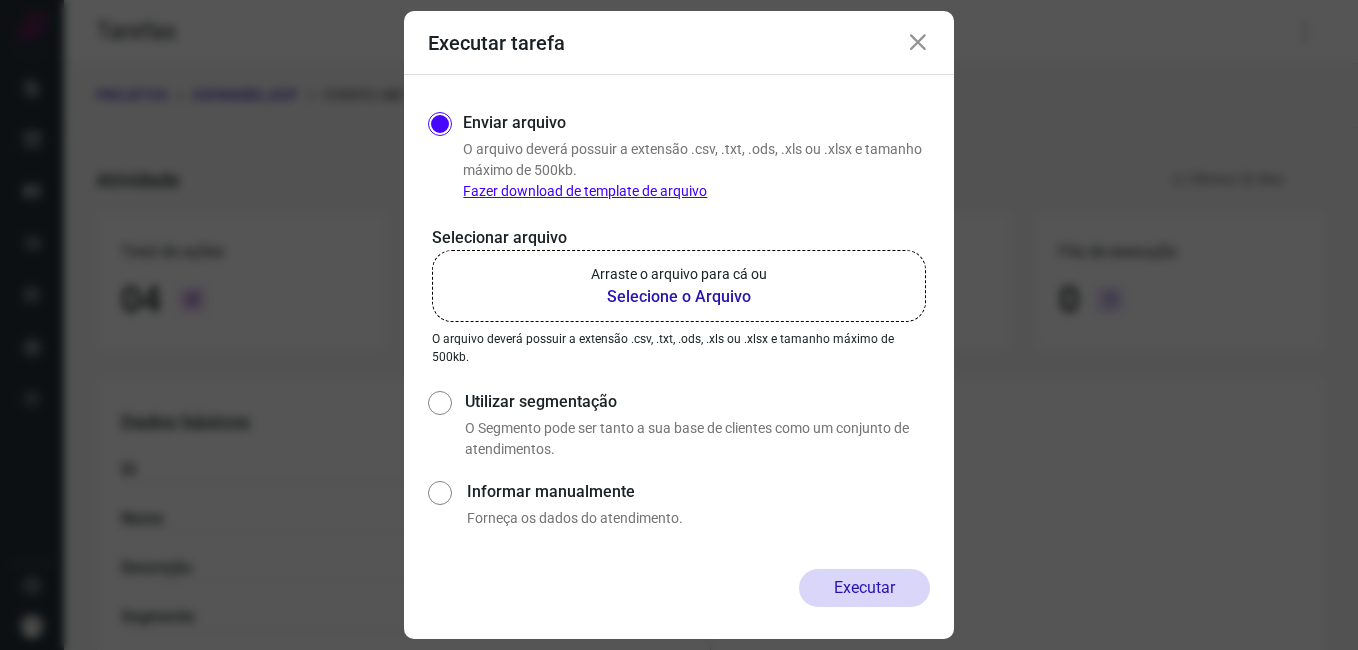 click at bounding box center [918, 43] 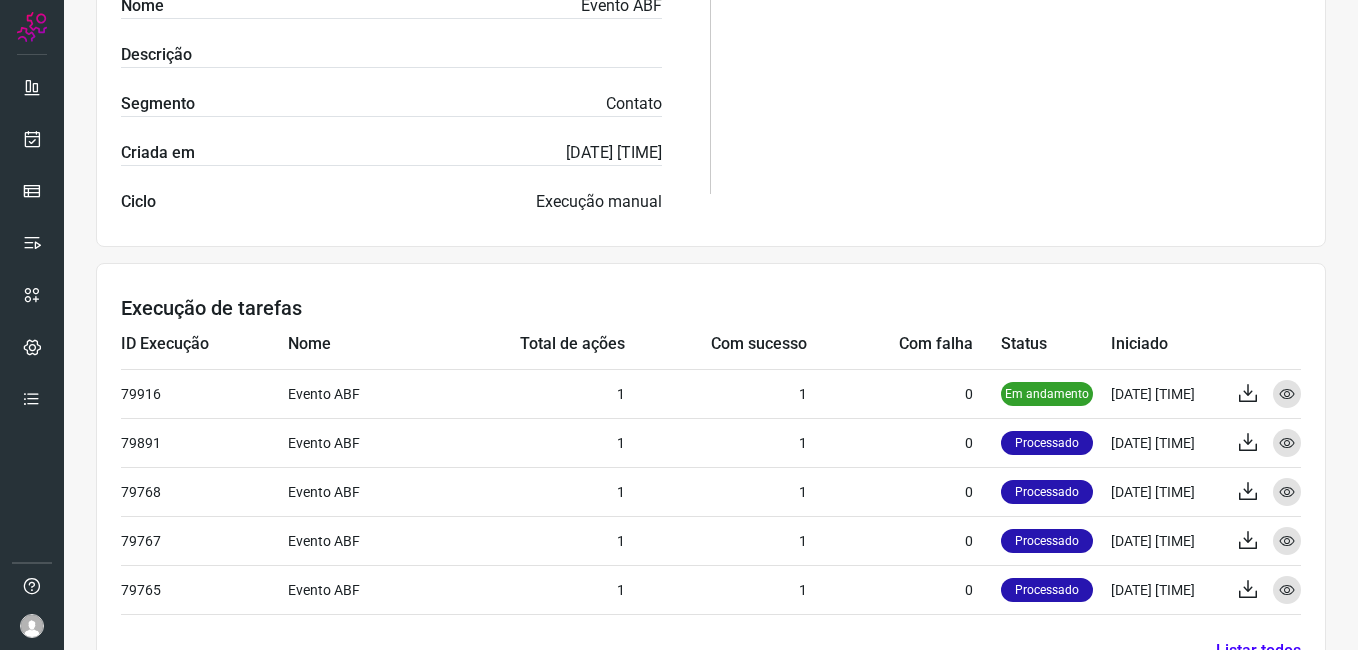 scroll, scrollTop: 579, scrollLeft: 0, axis: vertical 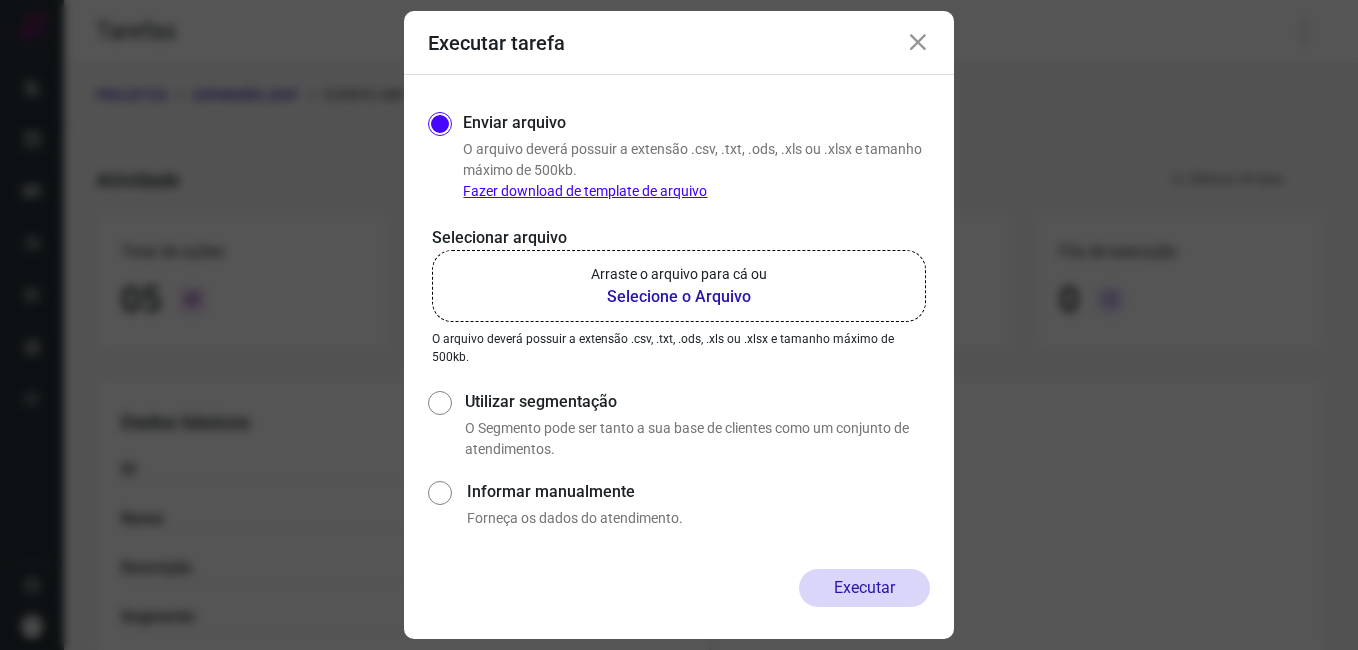 click at bounding box center [918, 43] 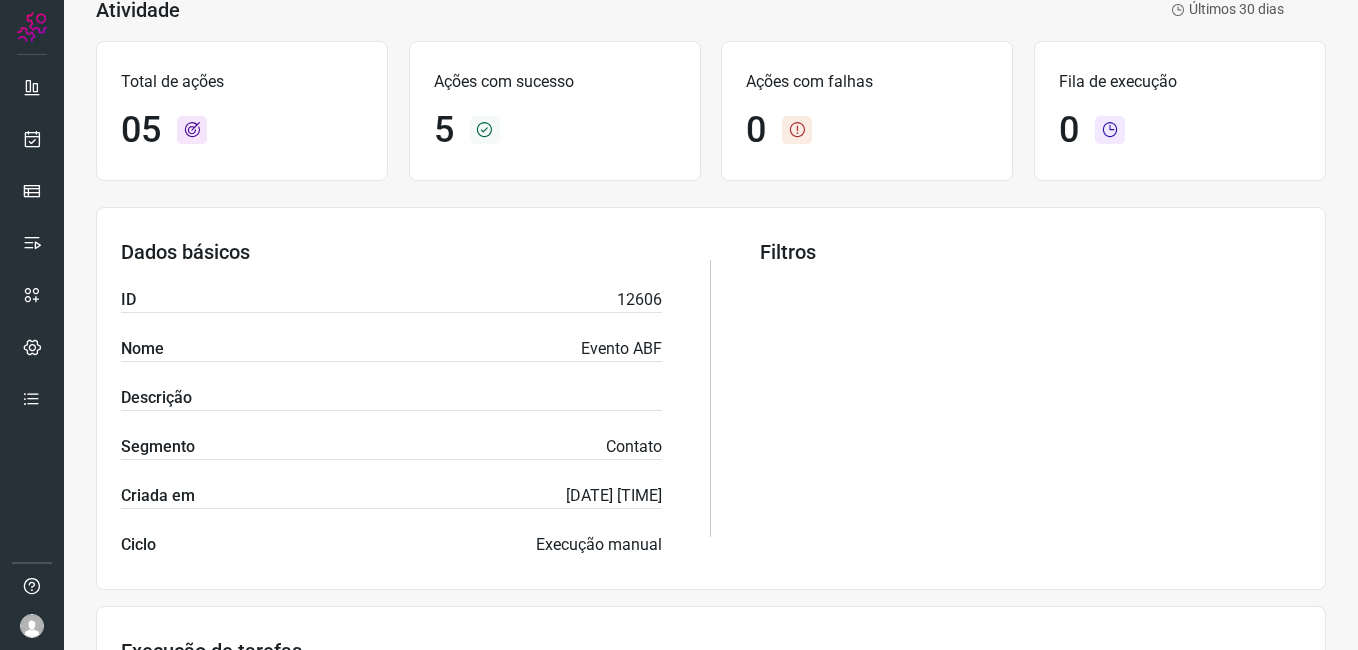 scroll, scrollTop: 579, scrollLeft: 0, axis: vertical 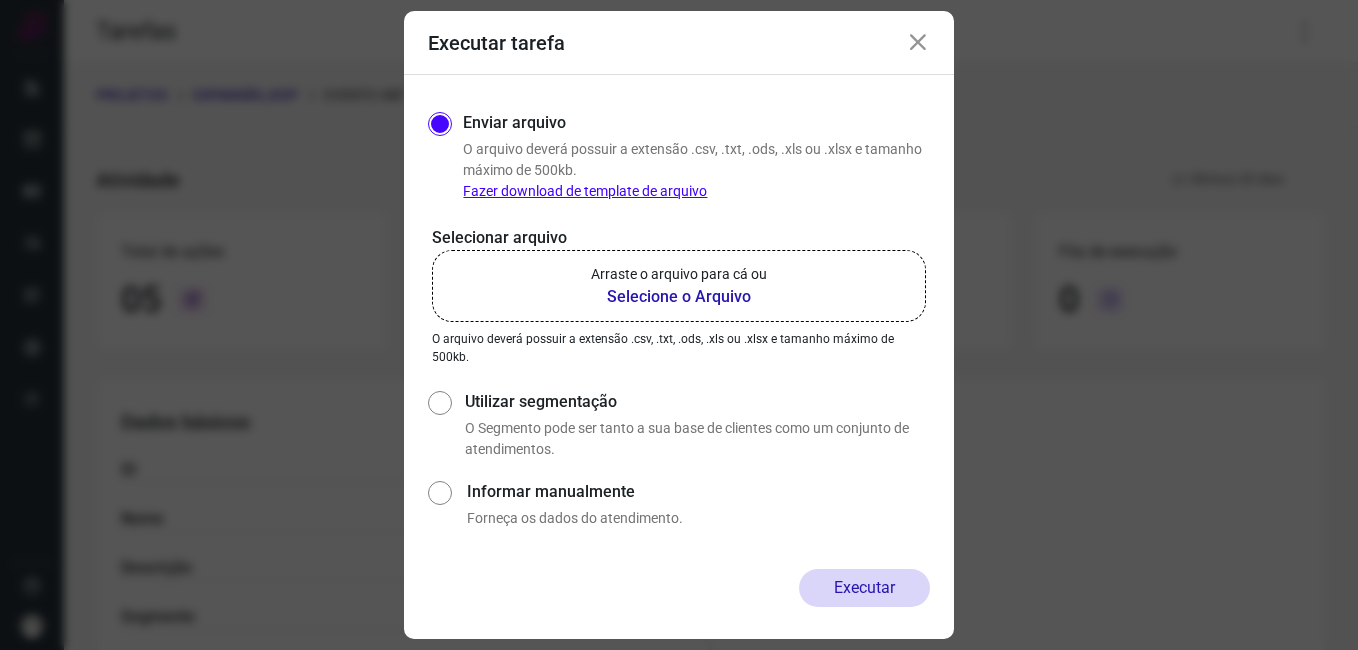 click at bounding box center [918, 43] 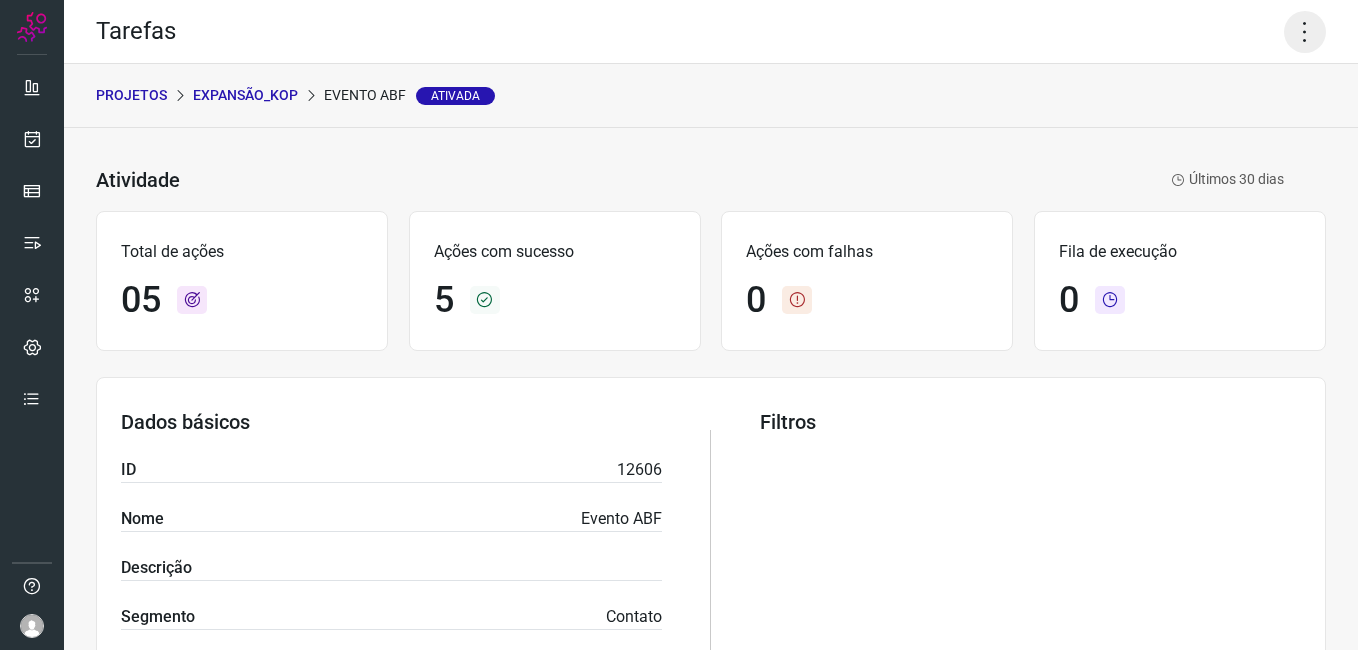 click 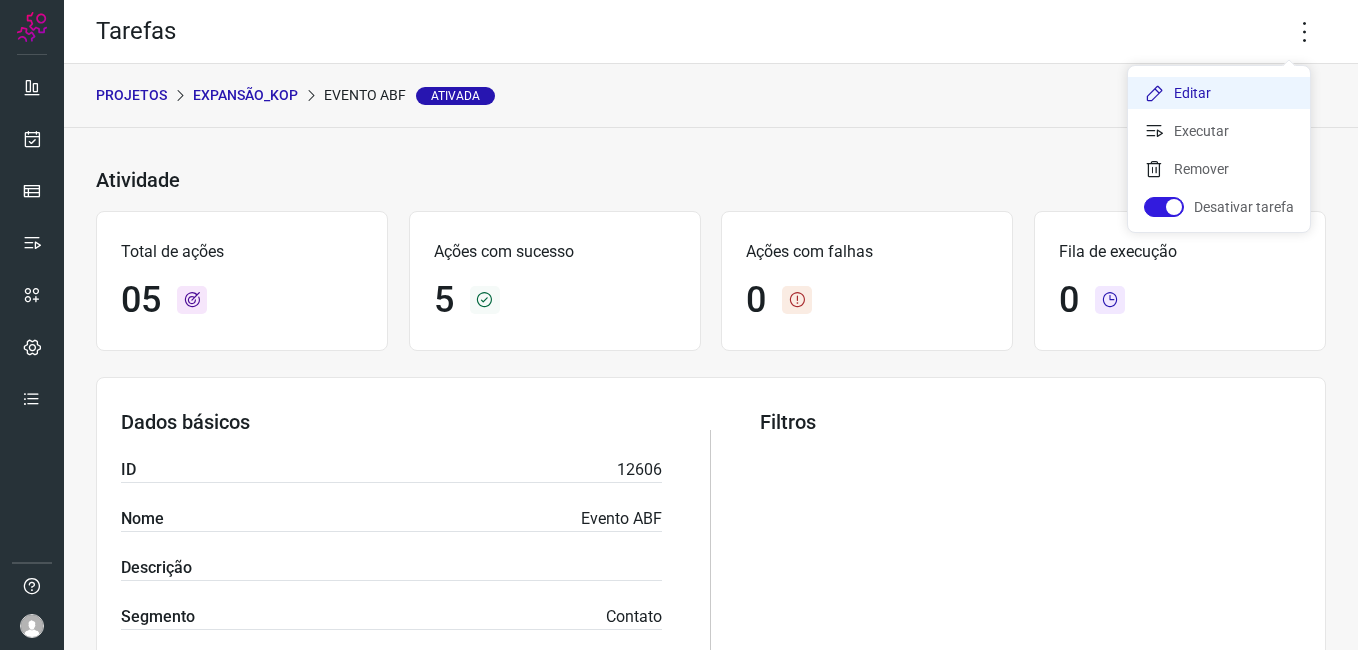 click on "Editar" 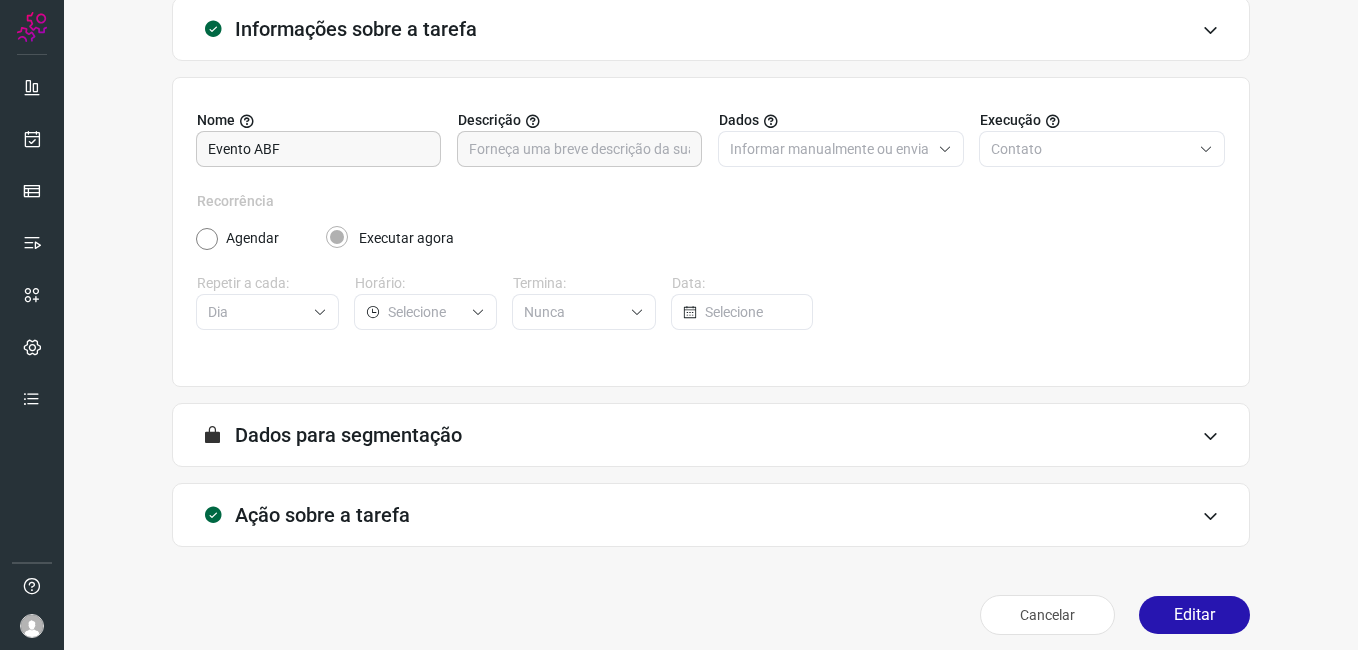 scroll, scrollTop: 131, scrollLeft: 0, axis: vertical 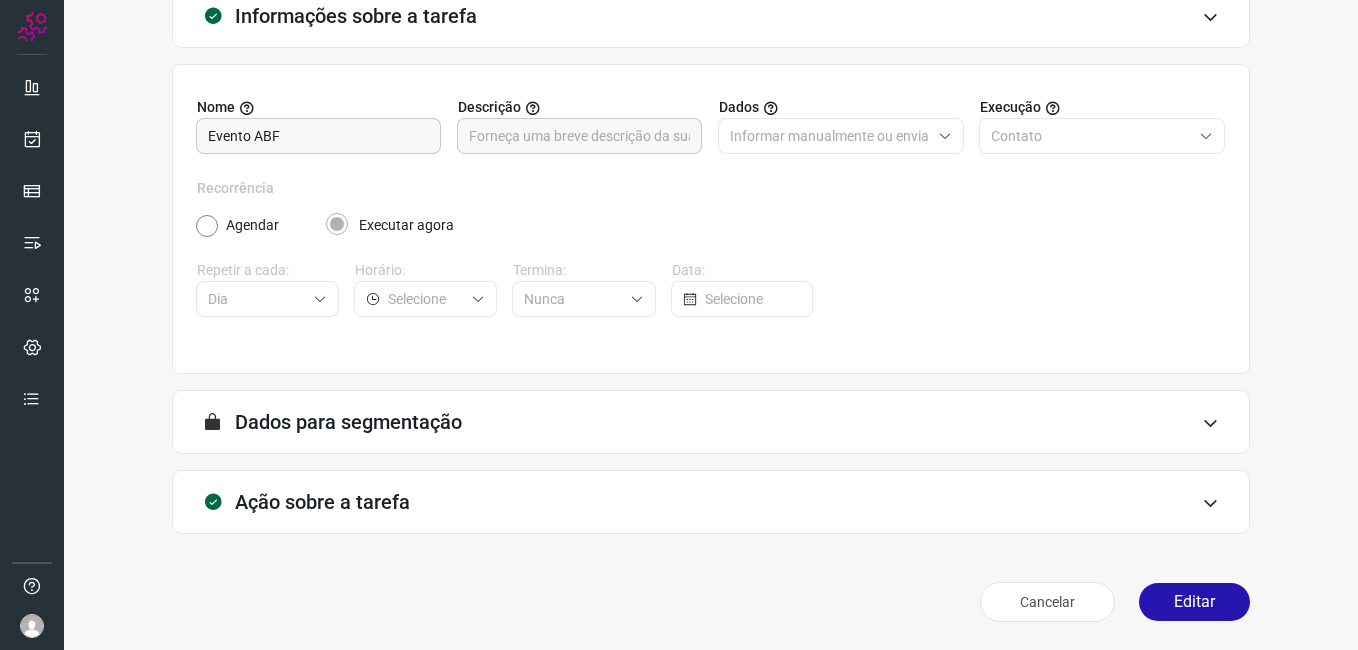 click on "Editar" at bounding box center [1194, 602] 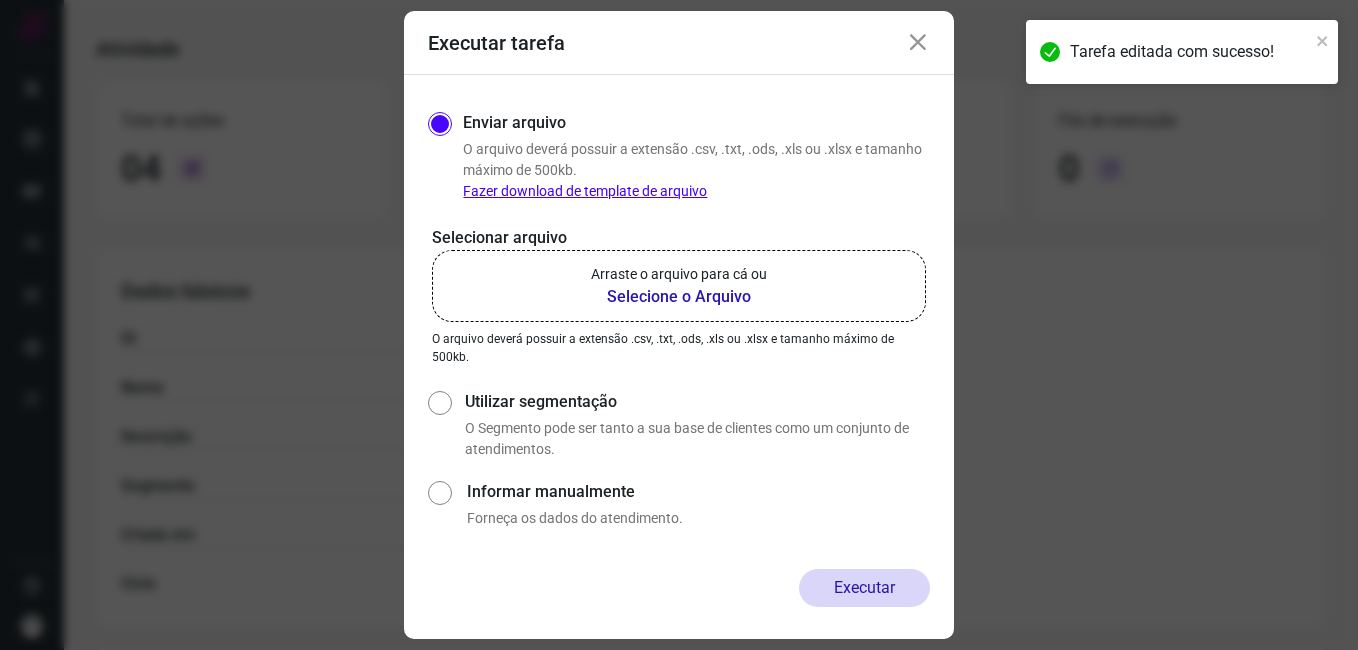click on "Selecione o Arquivo" at bounding box center [679, 297] 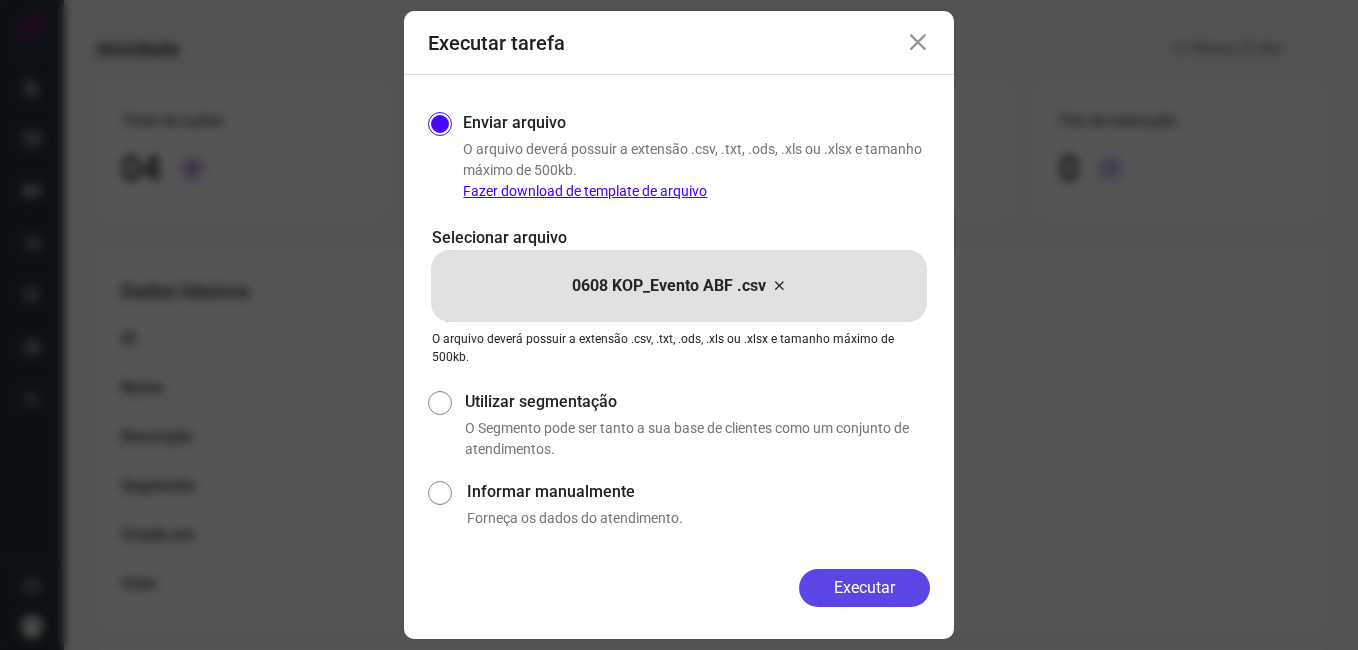 click on "Executar" at bounding box center (864, 588) 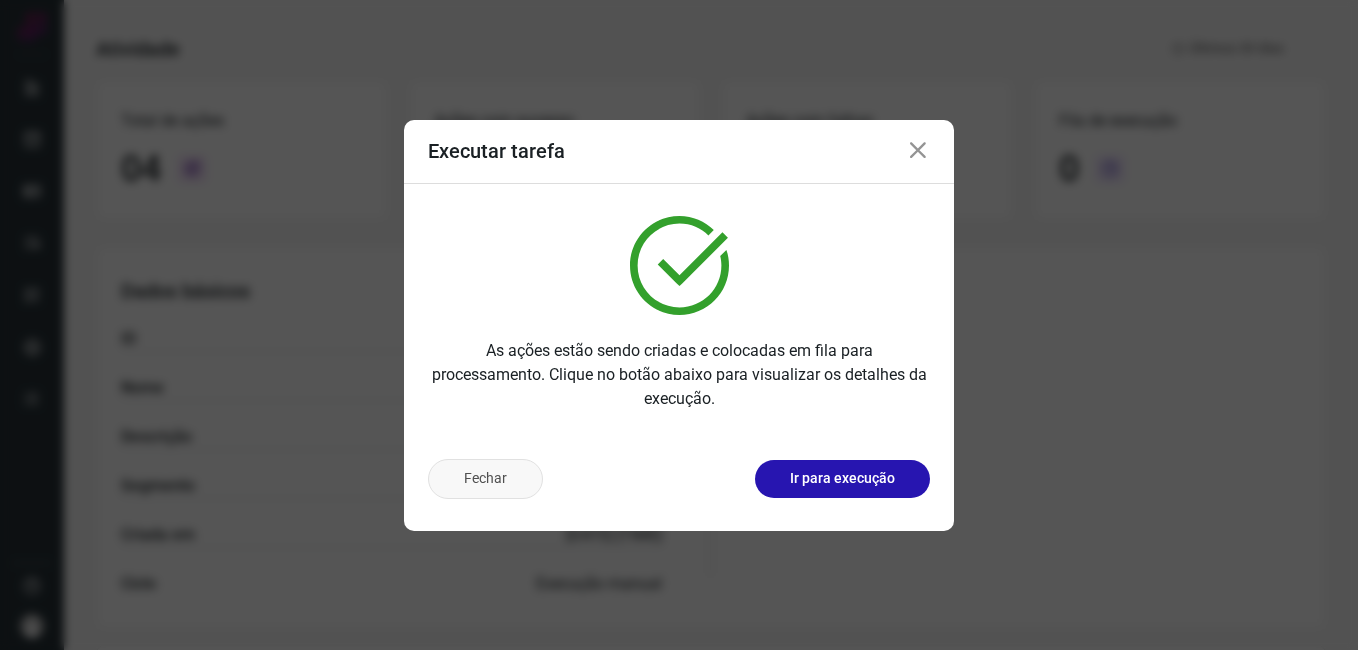 click on "Fechar" at bounding box center (485, 479) 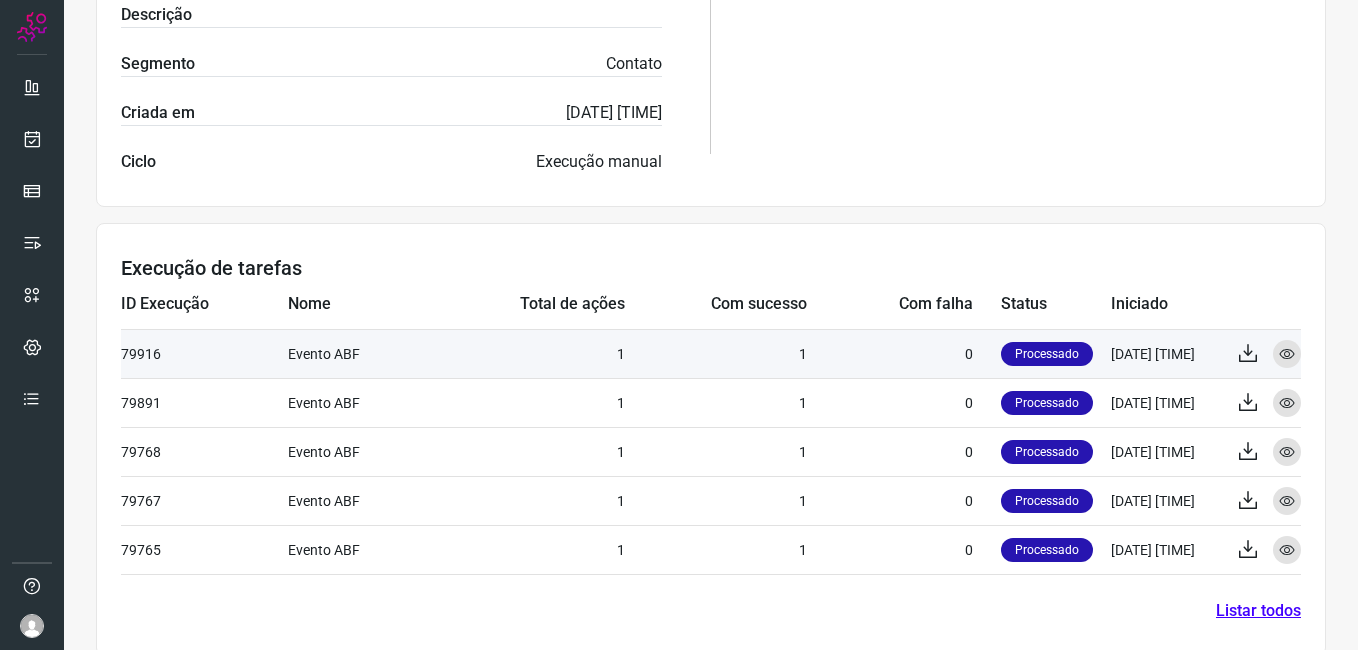 scroll, scrollTop: 579, scrollLeft: 0, axis: vertical 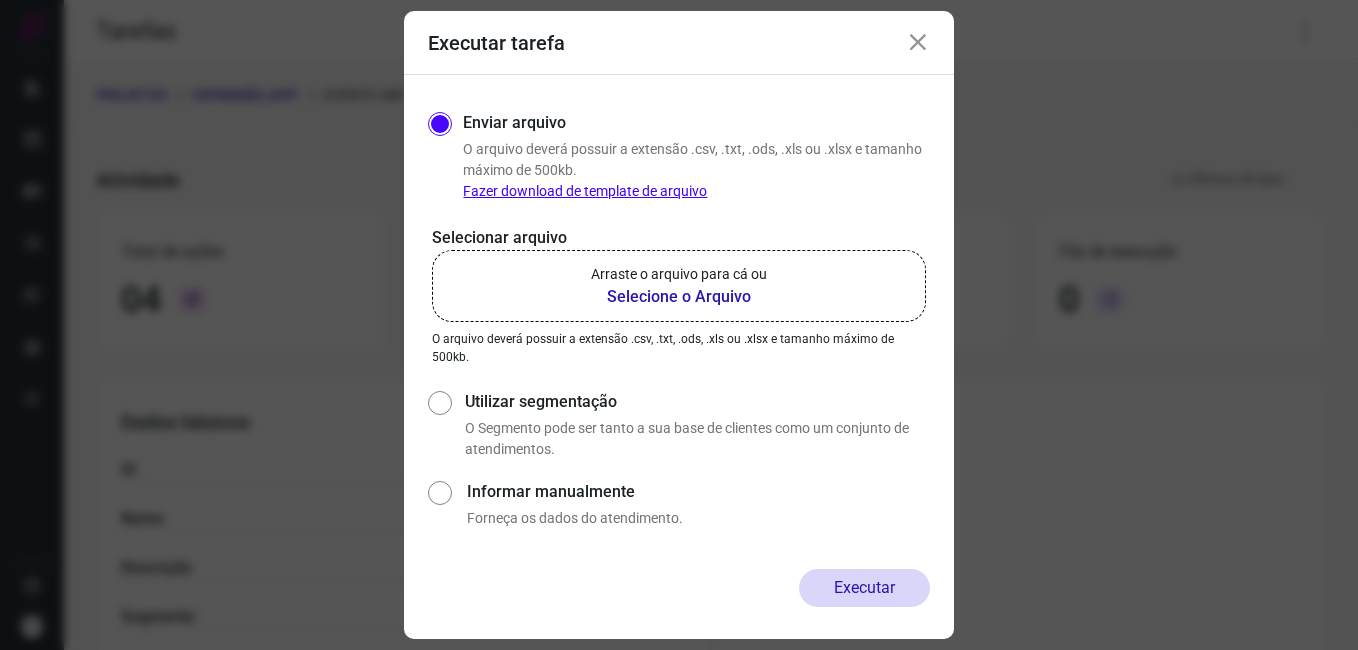 click at bounding box center (918, 43) 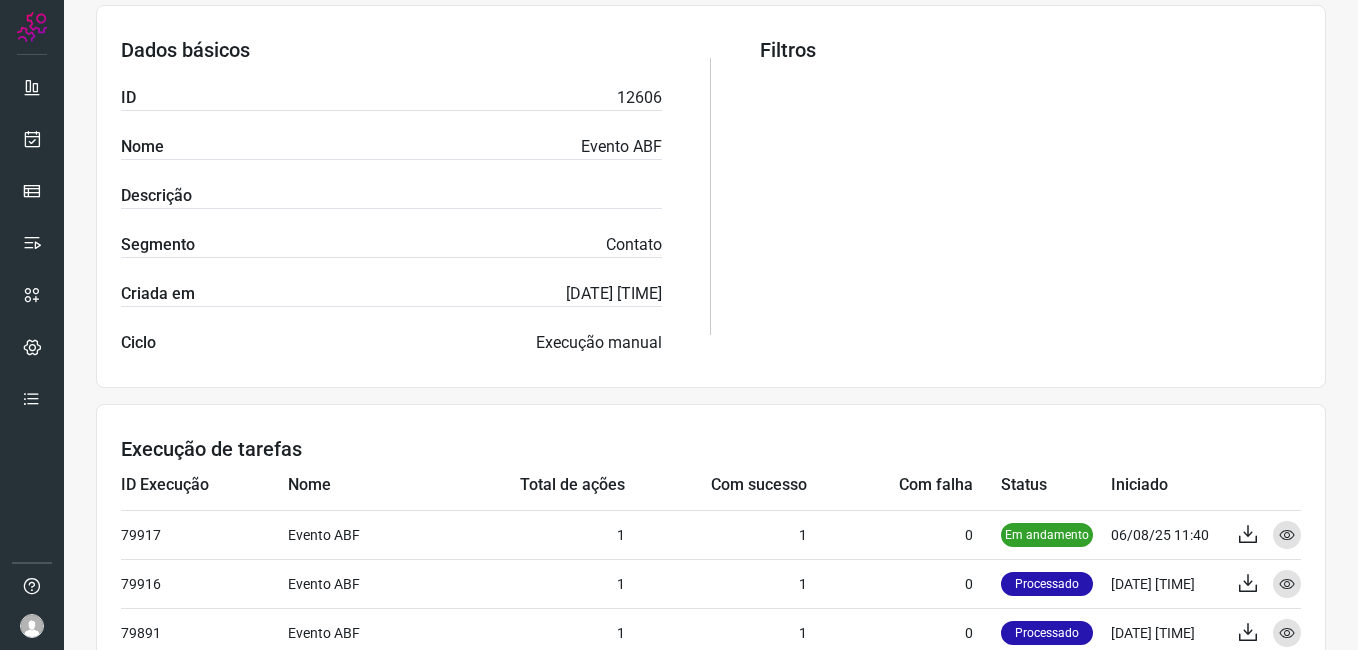 scroll, scrollTop: 328, scrollLeft: 0, axis: vertical 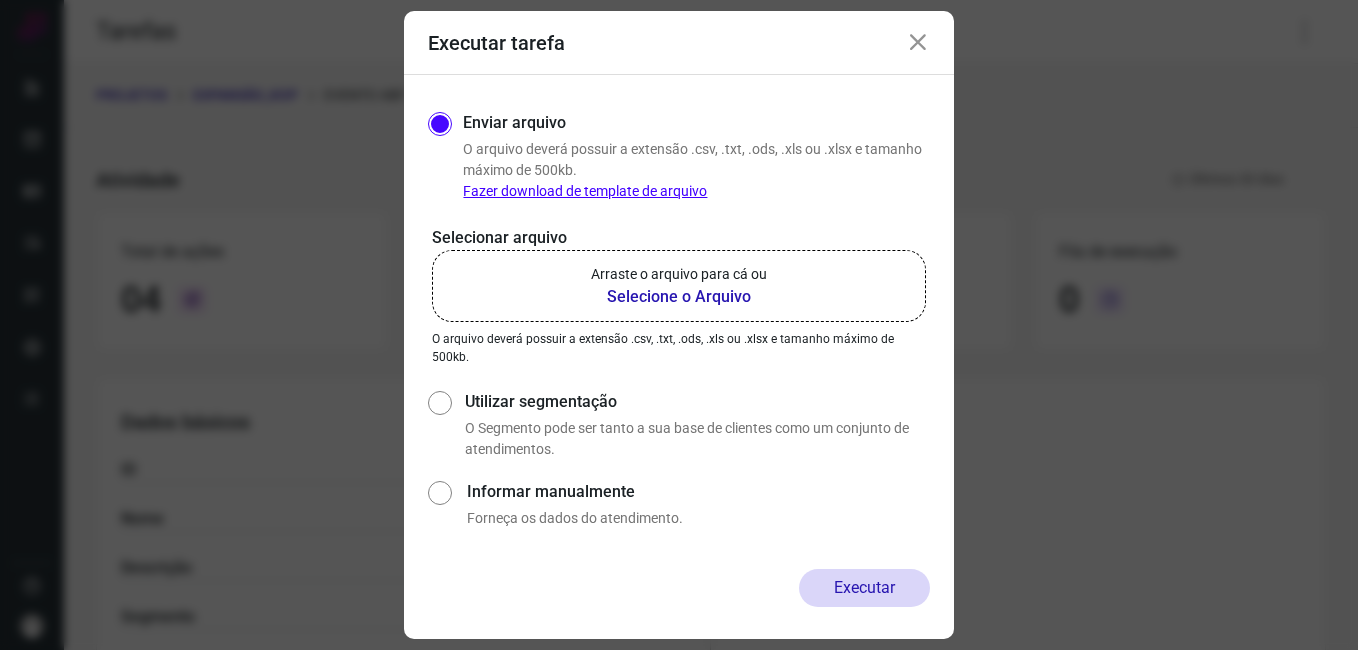 click at bounding box center (918, 43) 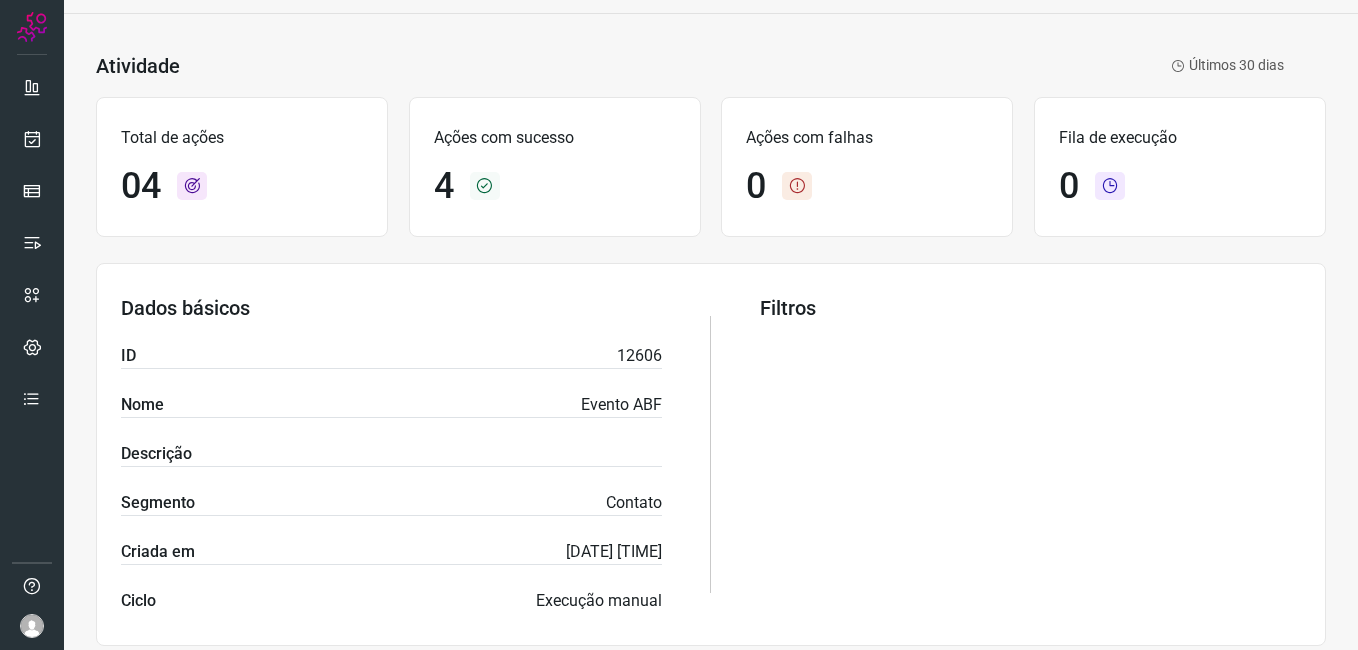 scroll, scrollTop: 0, scrollLeft: 0, axis: both 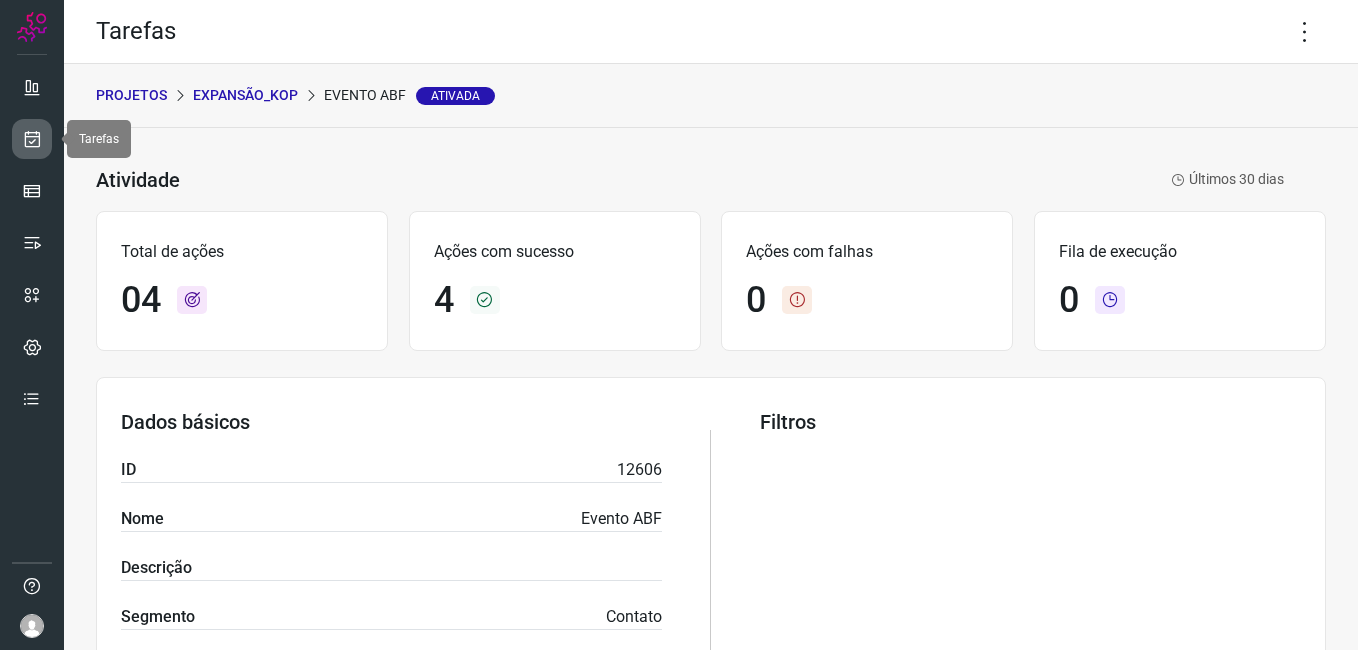 click at bounding box center (32, 139) 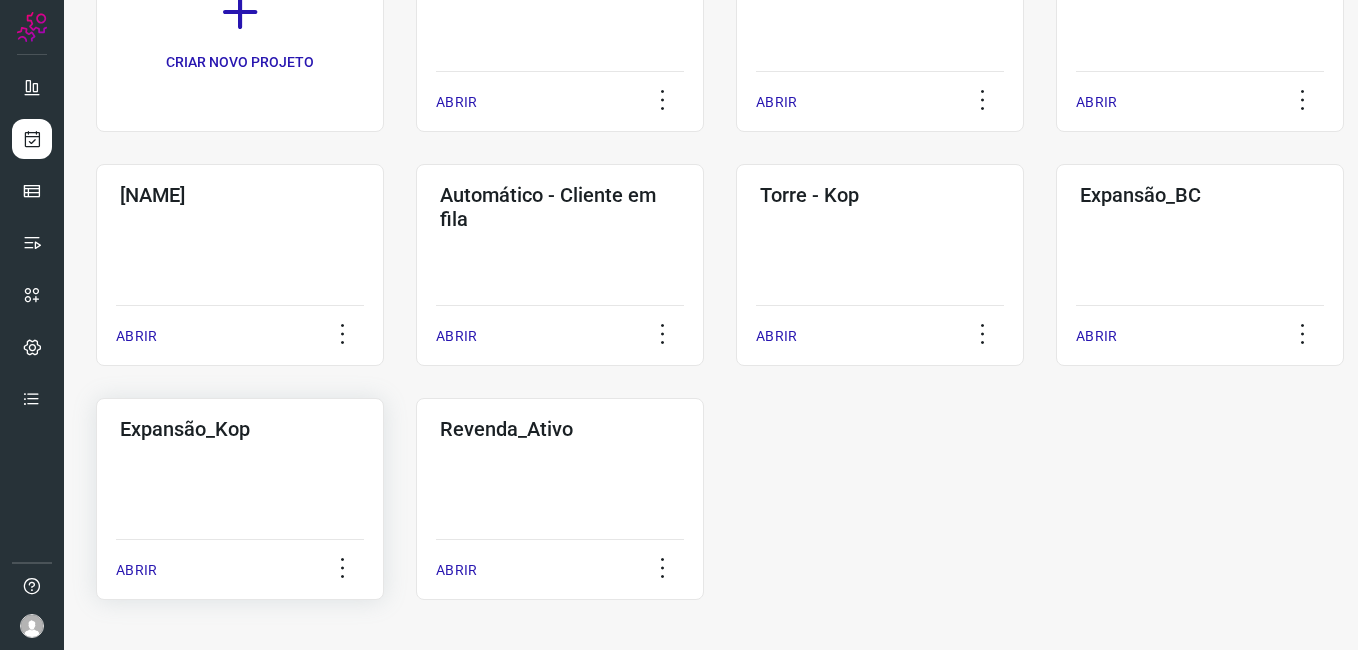 click on "Expansão_Kop  ABRIR" 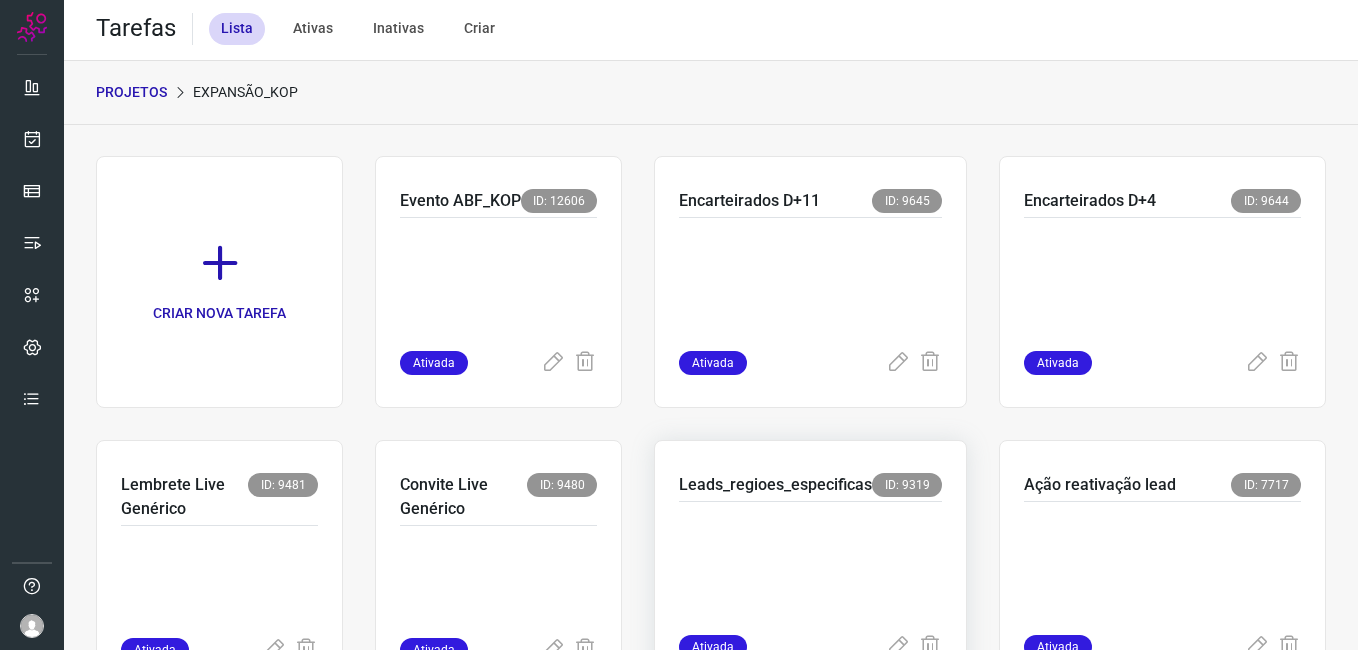 scroll, scrollTop: 0, scrollLeft: 0, axis: both 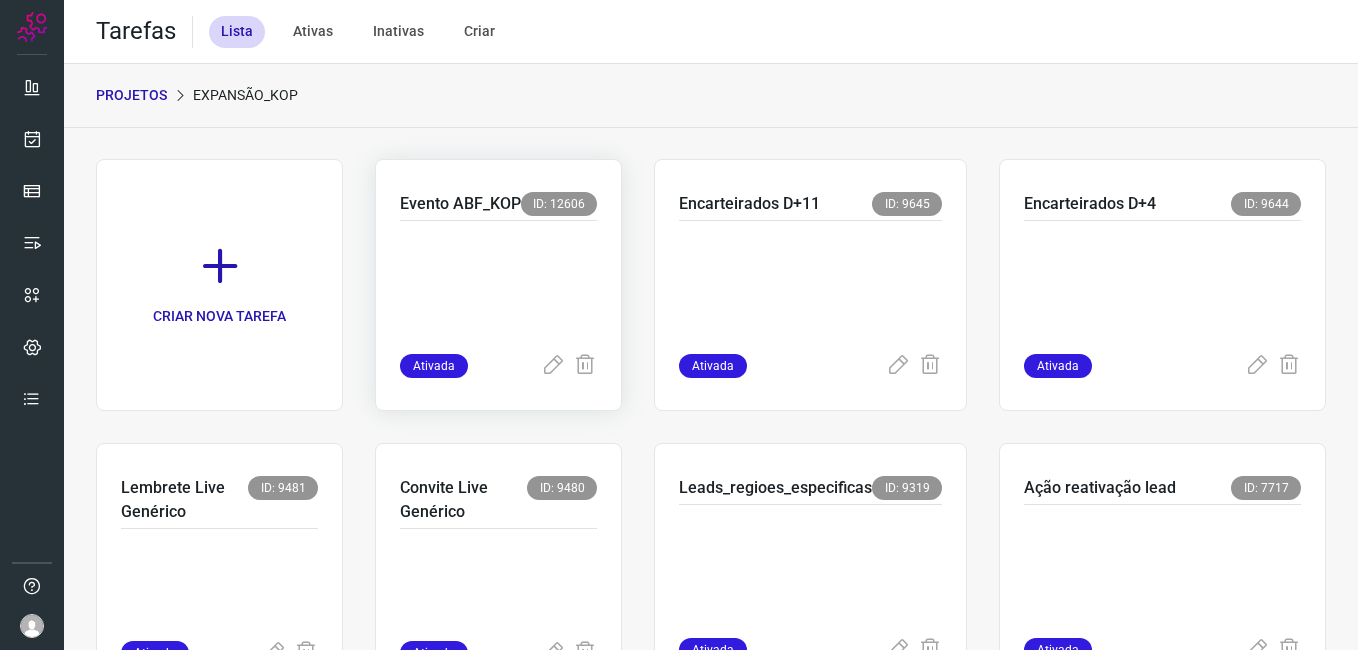 click at bounding box center [498, 283] 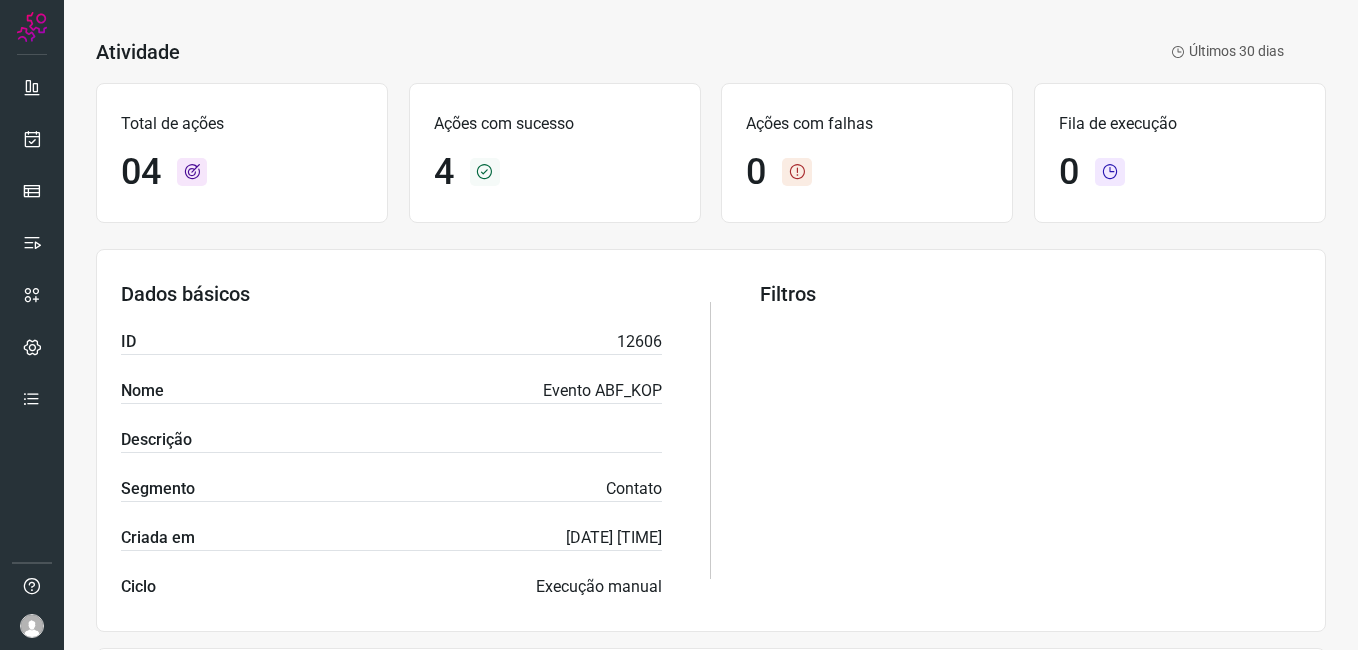 scroll, scrollTop: 0, scrollLeft: 0, axis: both 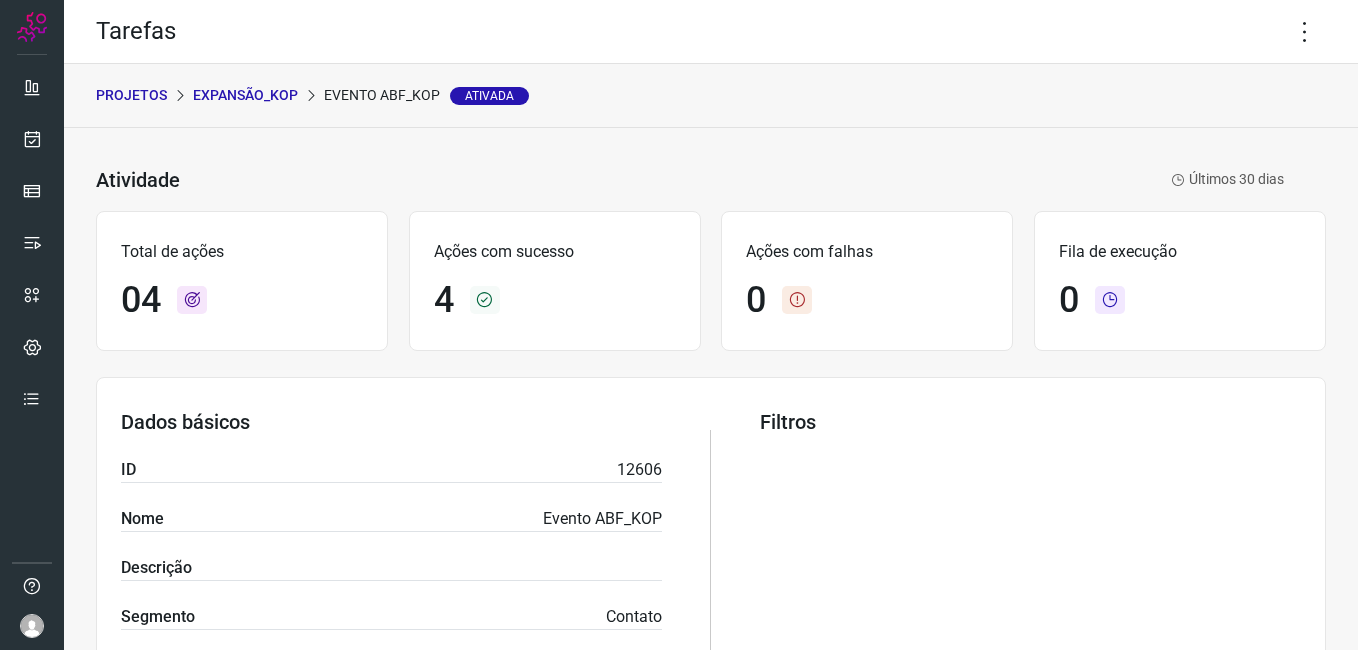 click on "PROJETOS" at bounding box center [131, 95] 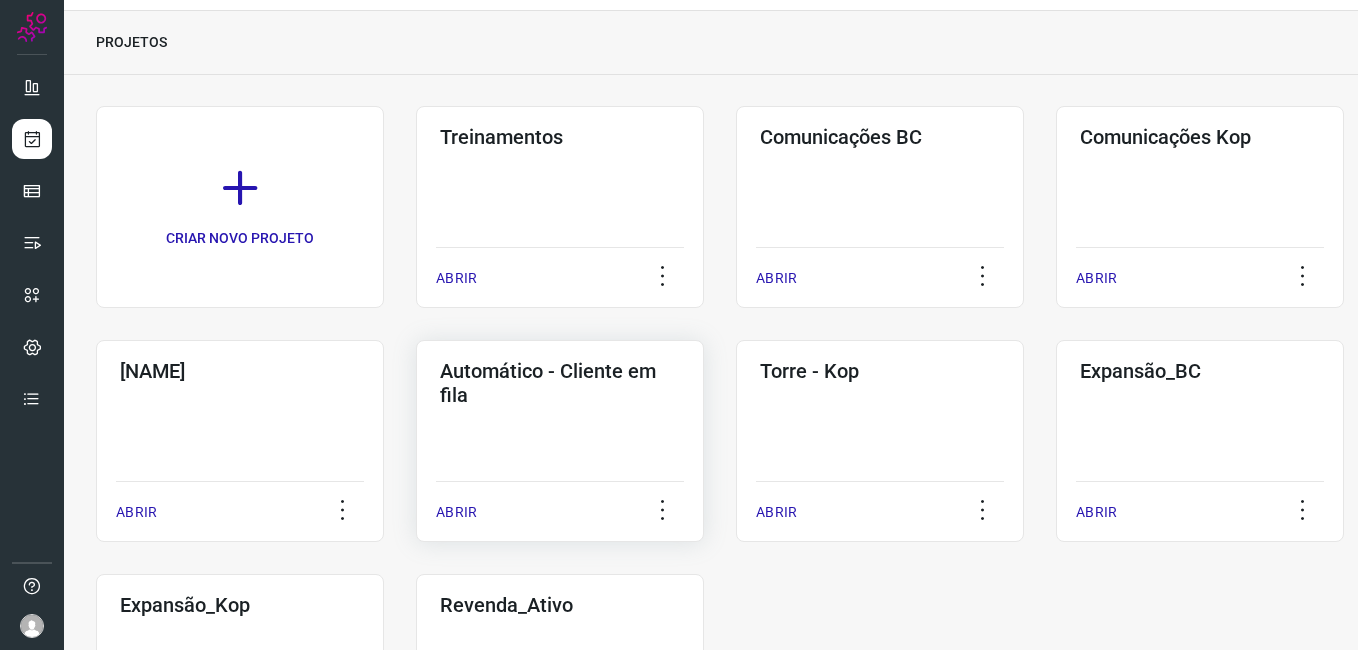 scroll, scrollTop: 29, scrollLeft: 0, axis: vertical 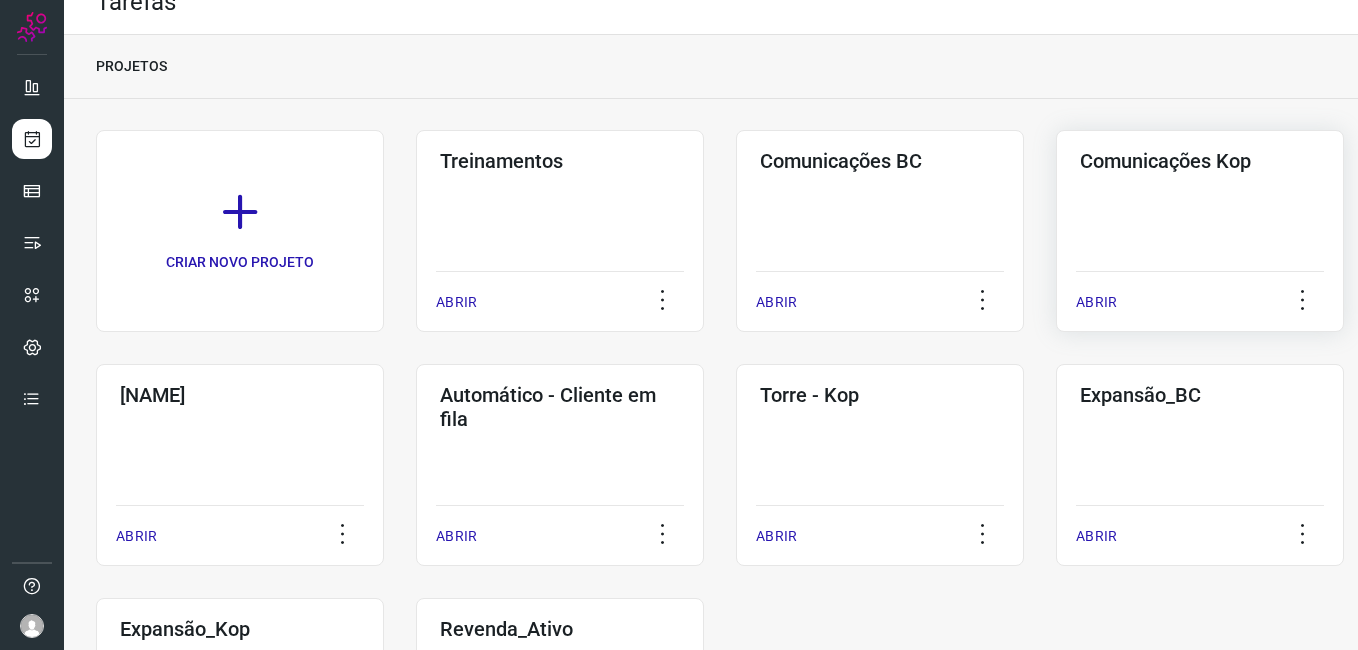 click on "Comunicações Kop  ABRIR" 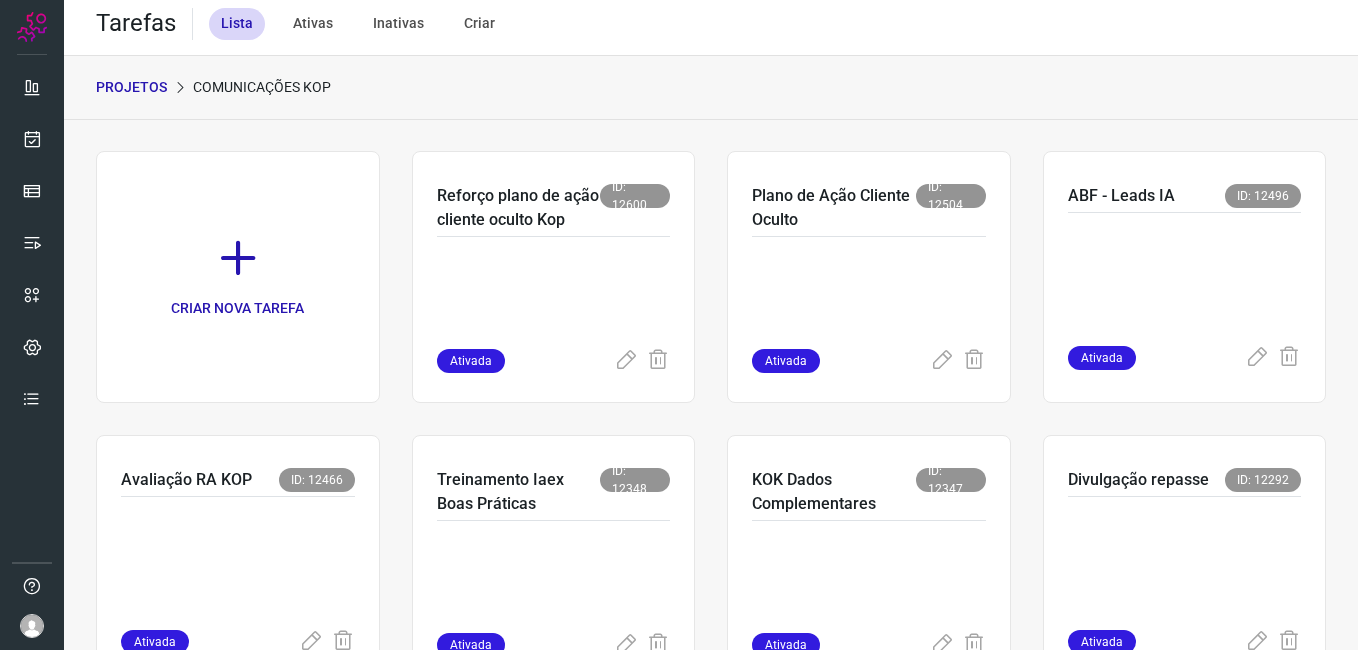 scroll, scrollTop: 0, scrollLeft: 0, axis: both 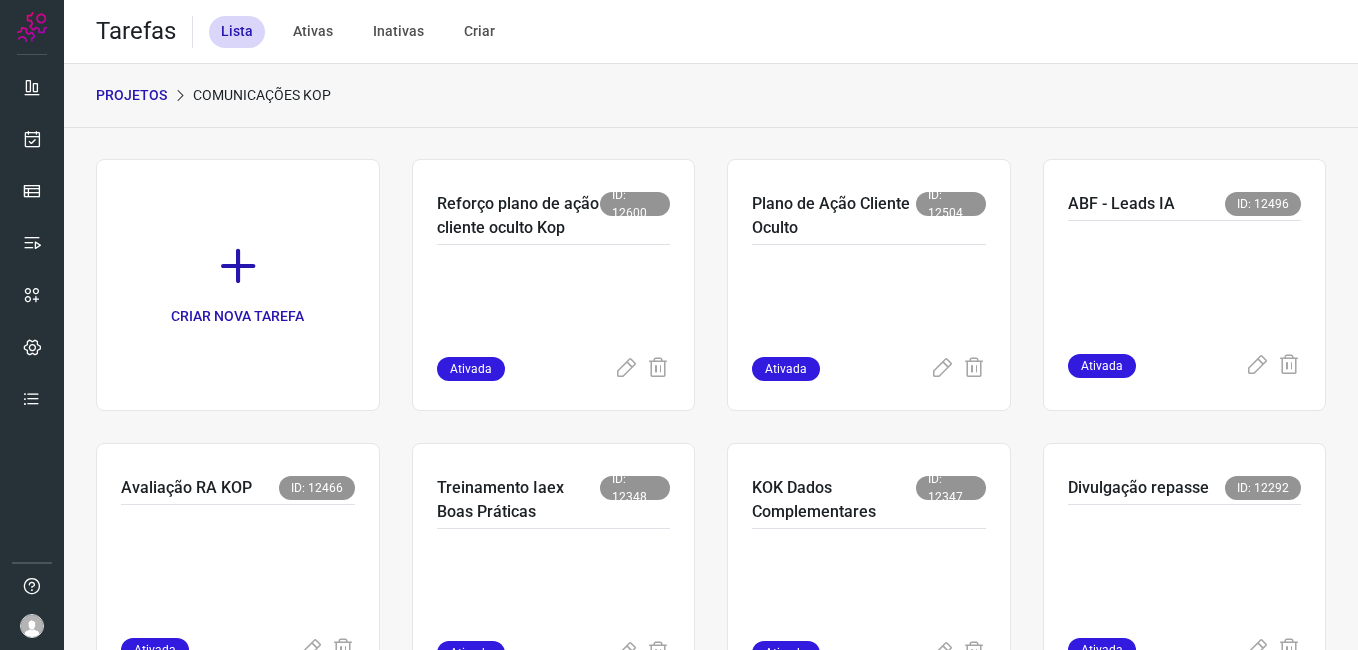 click on "PROJETOS" at bounding box center [131, 95] 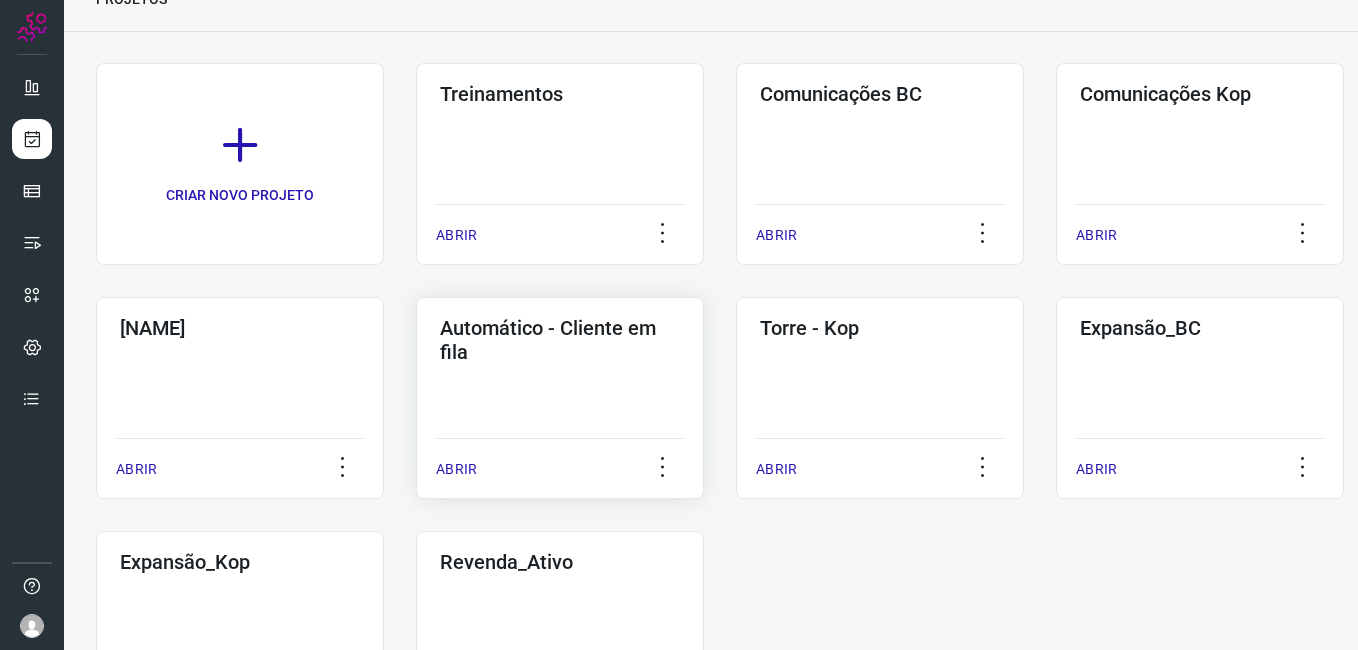 scroll, scrollTop: 229, scrollLeft: 0, axis: vertical 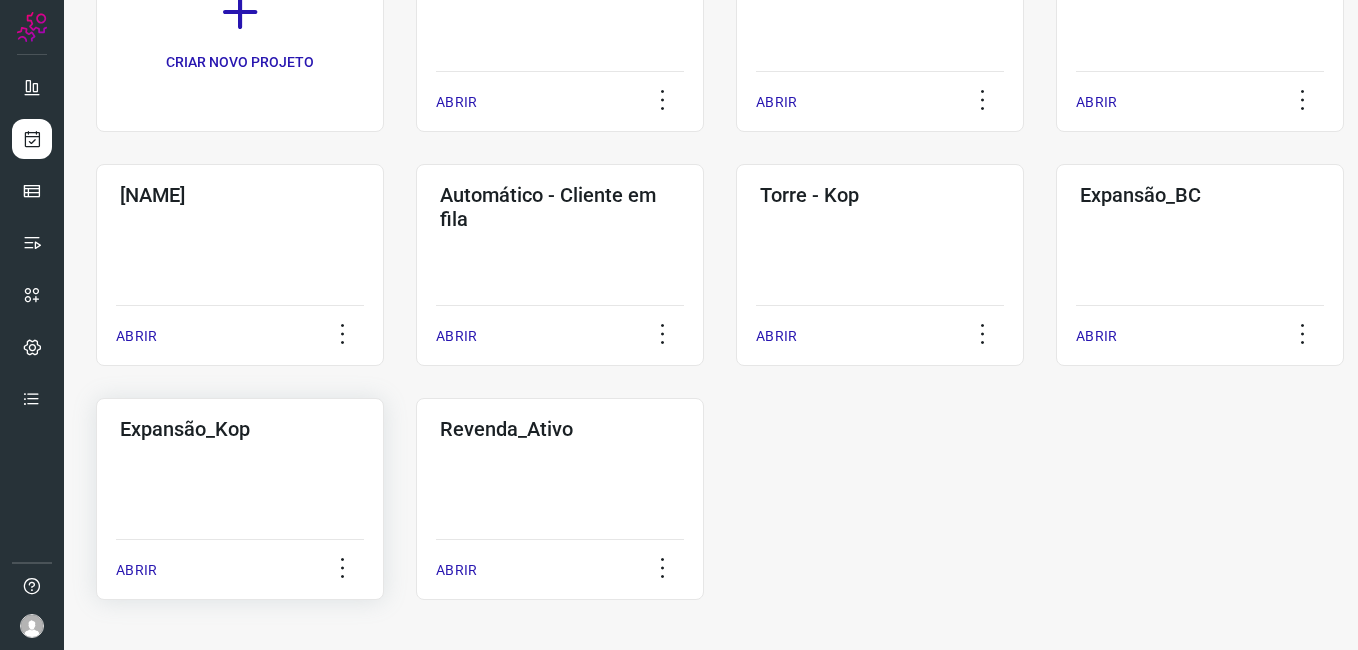 click on "Expansão_Kop  ABRIR" 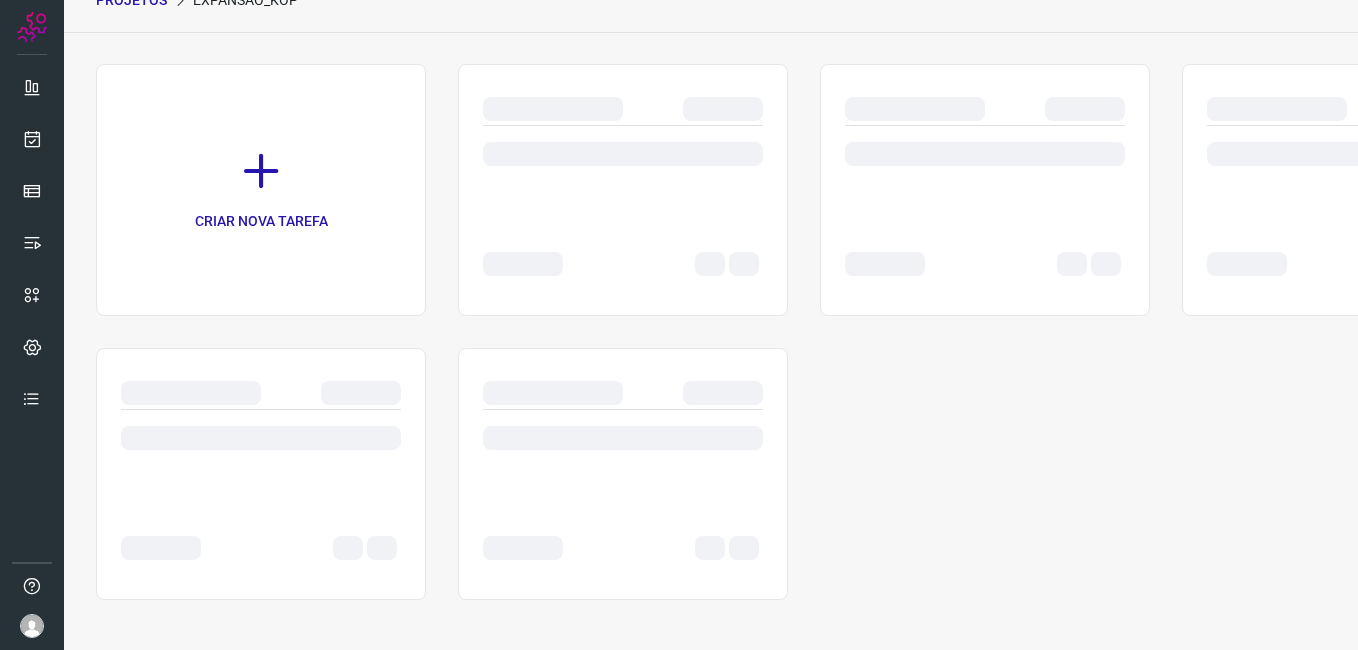 scroll, scrollTop: 95, scrollLeft: 0, axis: vertical 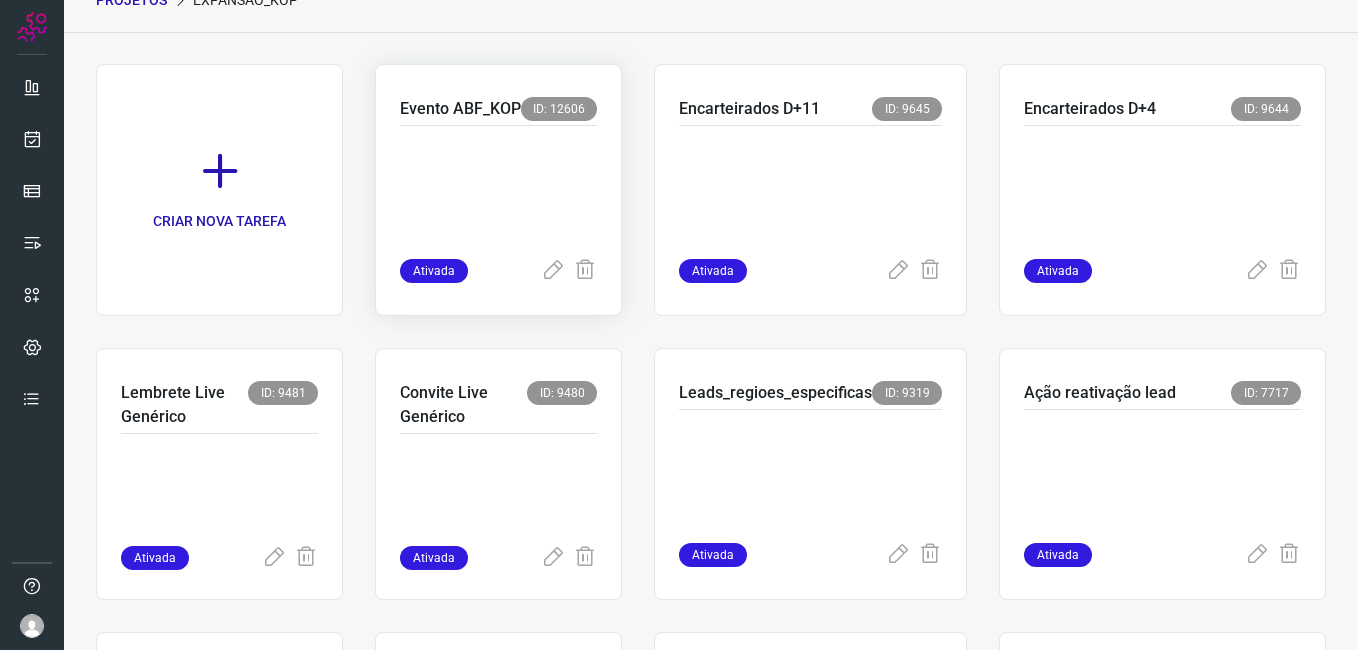 click at bounding box center [498, 188] 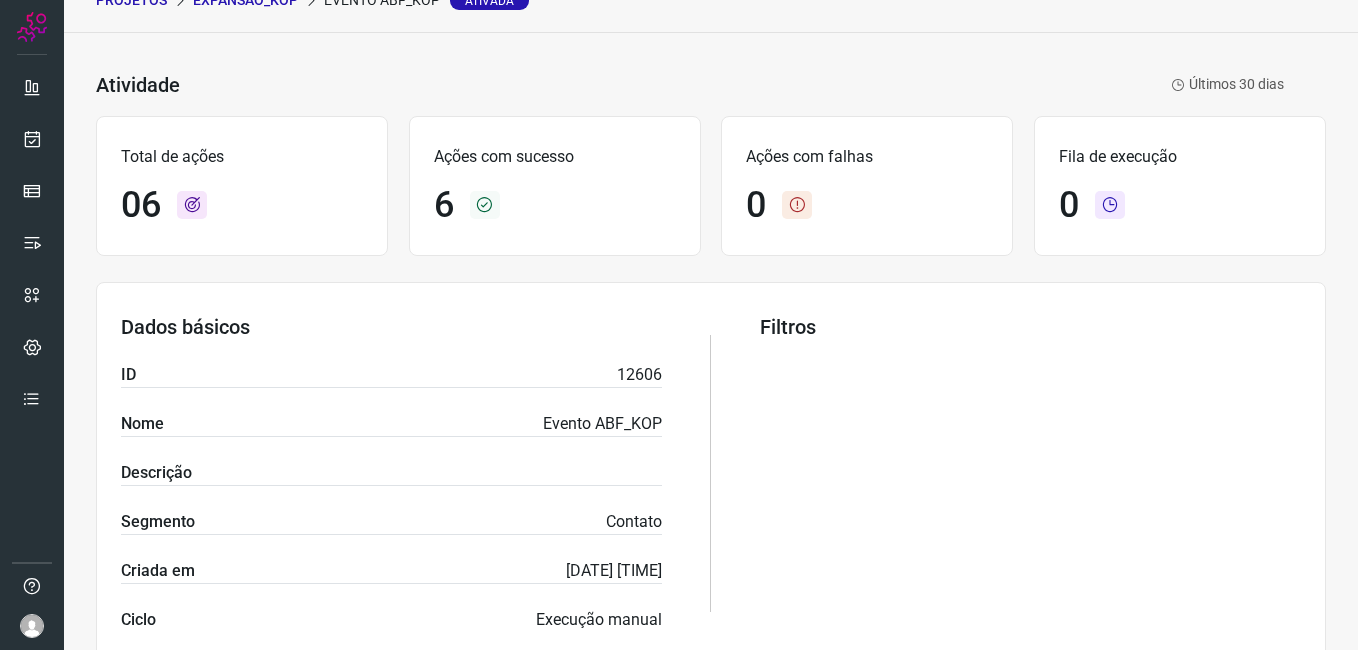 scroll, scrollTop: 0, scrollLeft: 0, axis: both 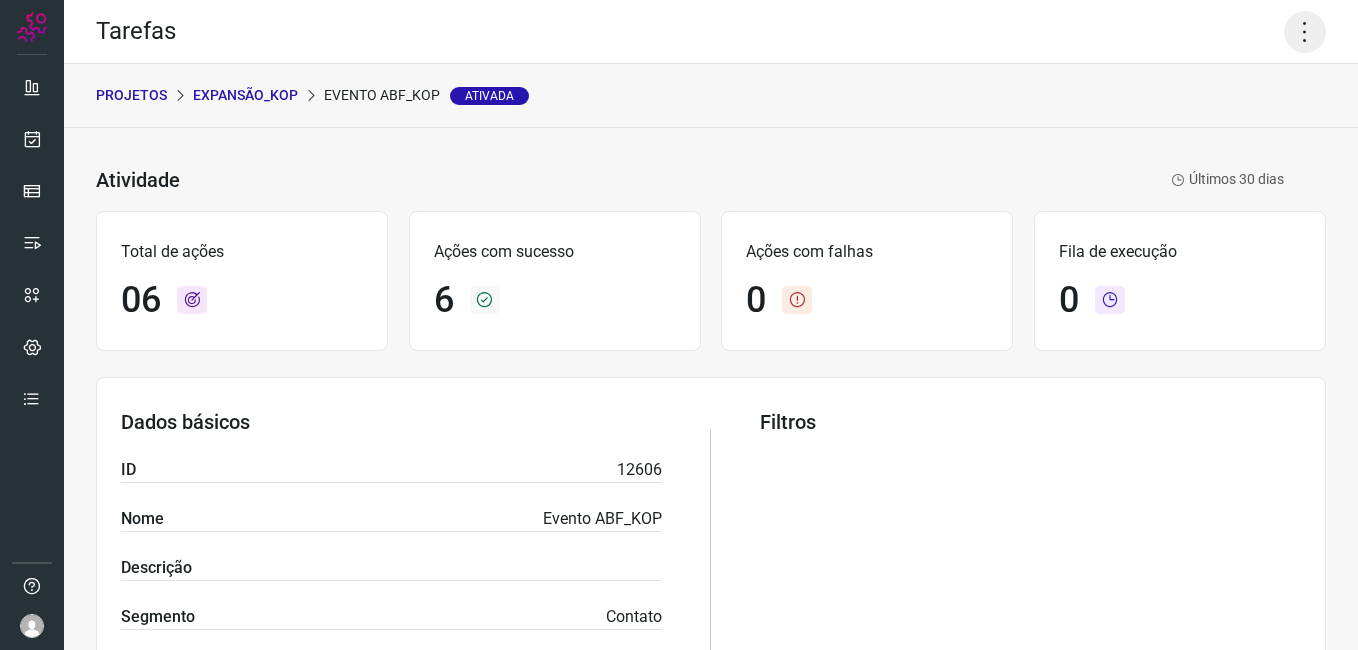 click 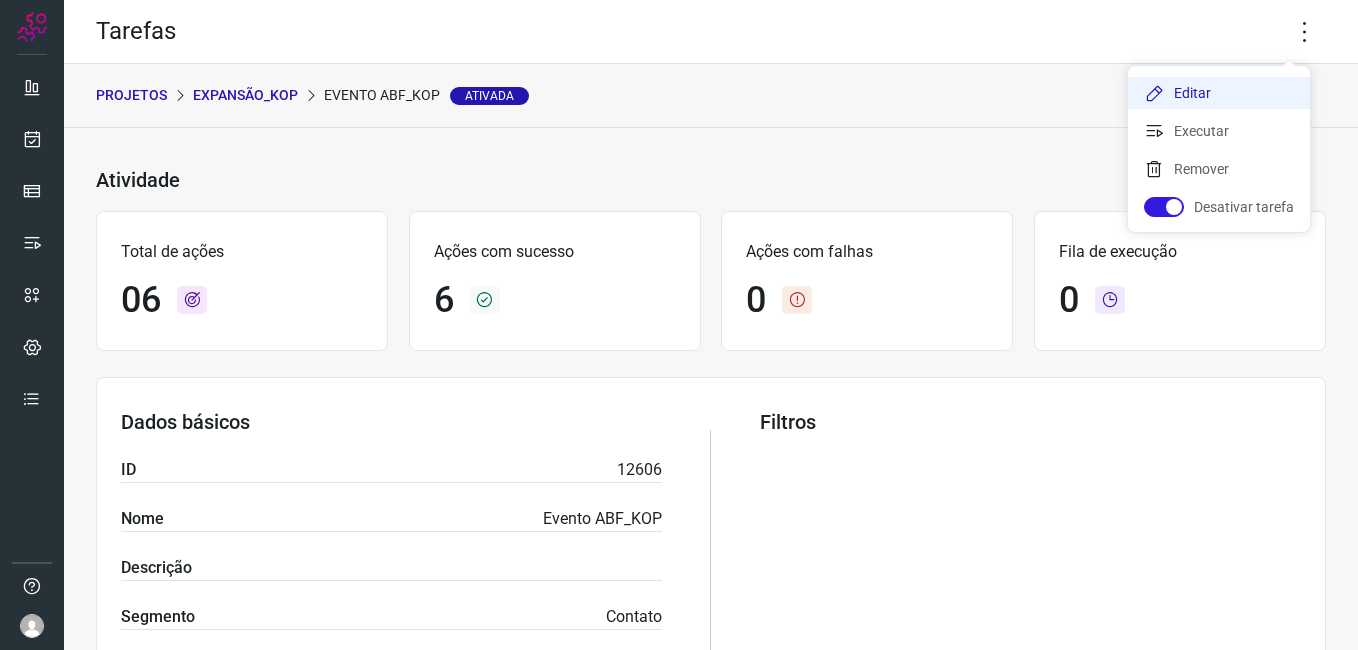 click on "Editar" 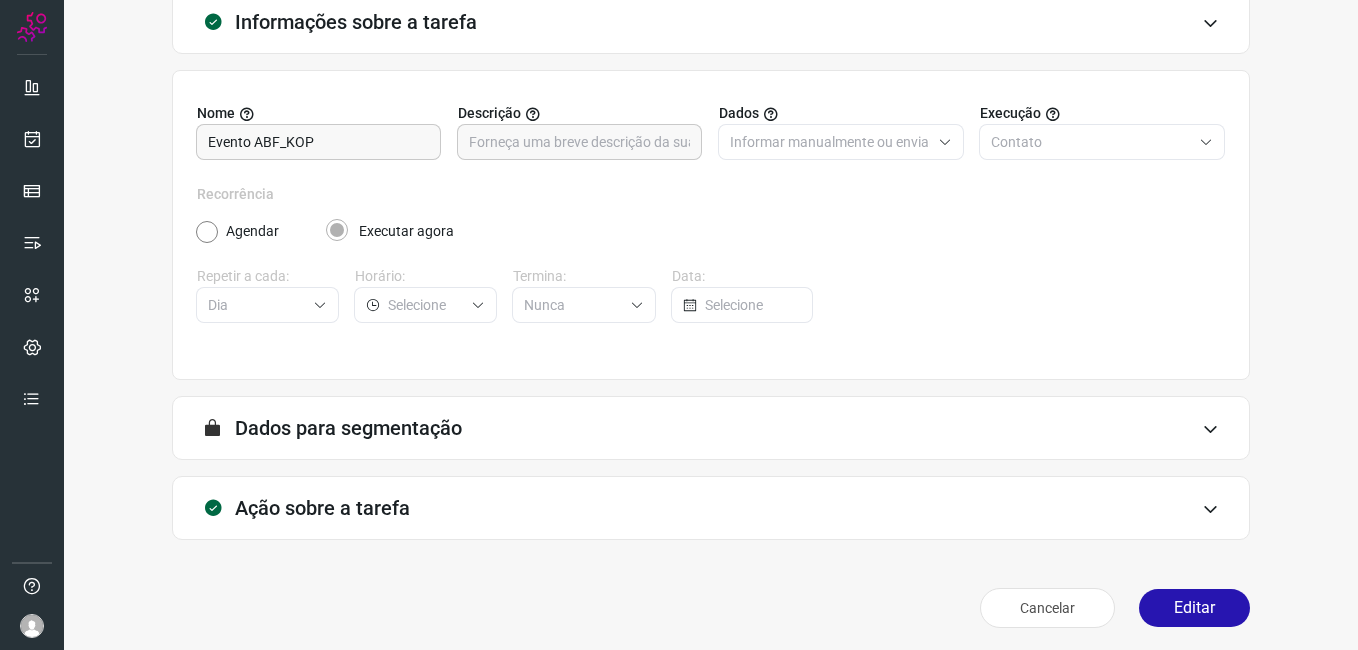 scroll, scrollTop: 131, scrollLeft: 0, axis: vertical 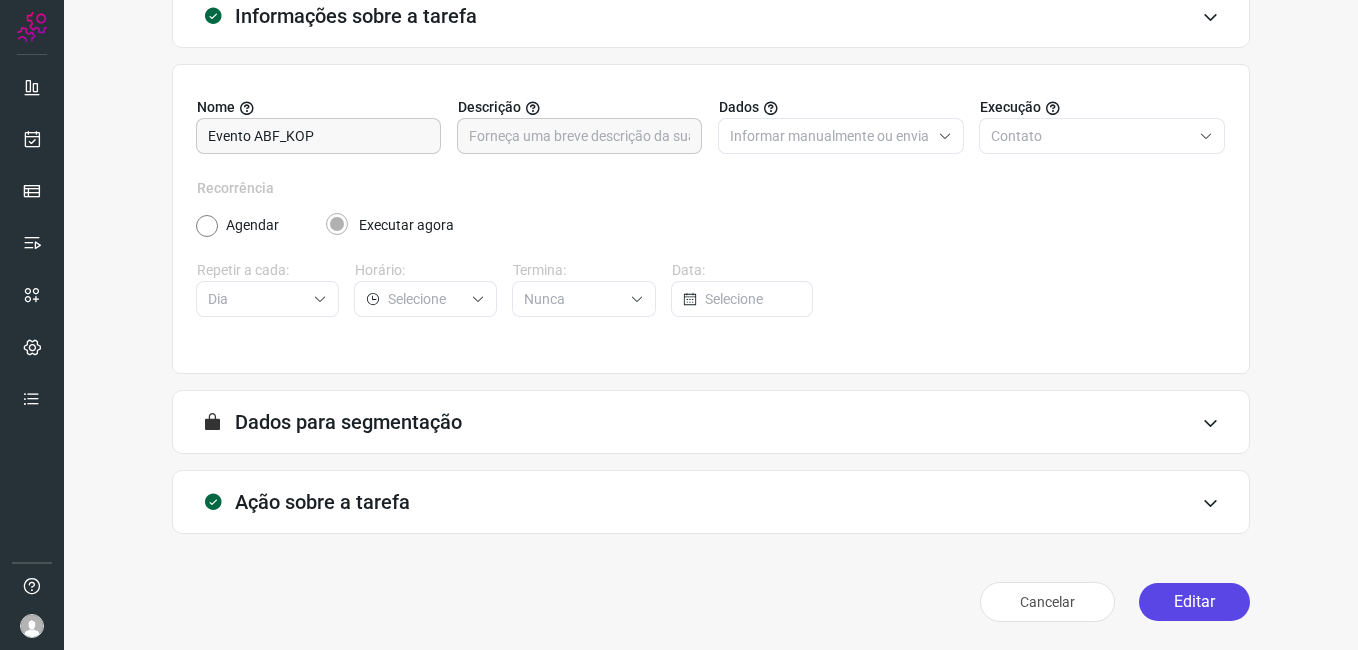 click on "Editar" at bounding box center [1194, 602] 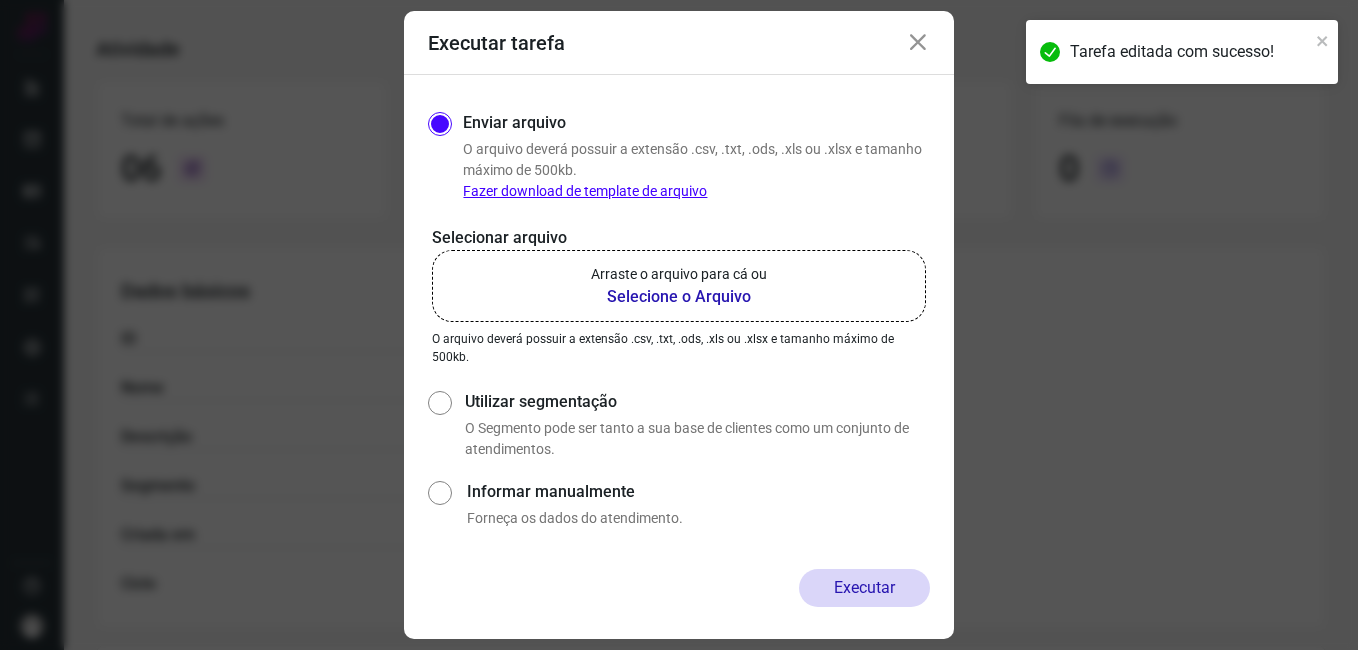 click on "Selecione o Arquivo" at bounding box center [679, 297] 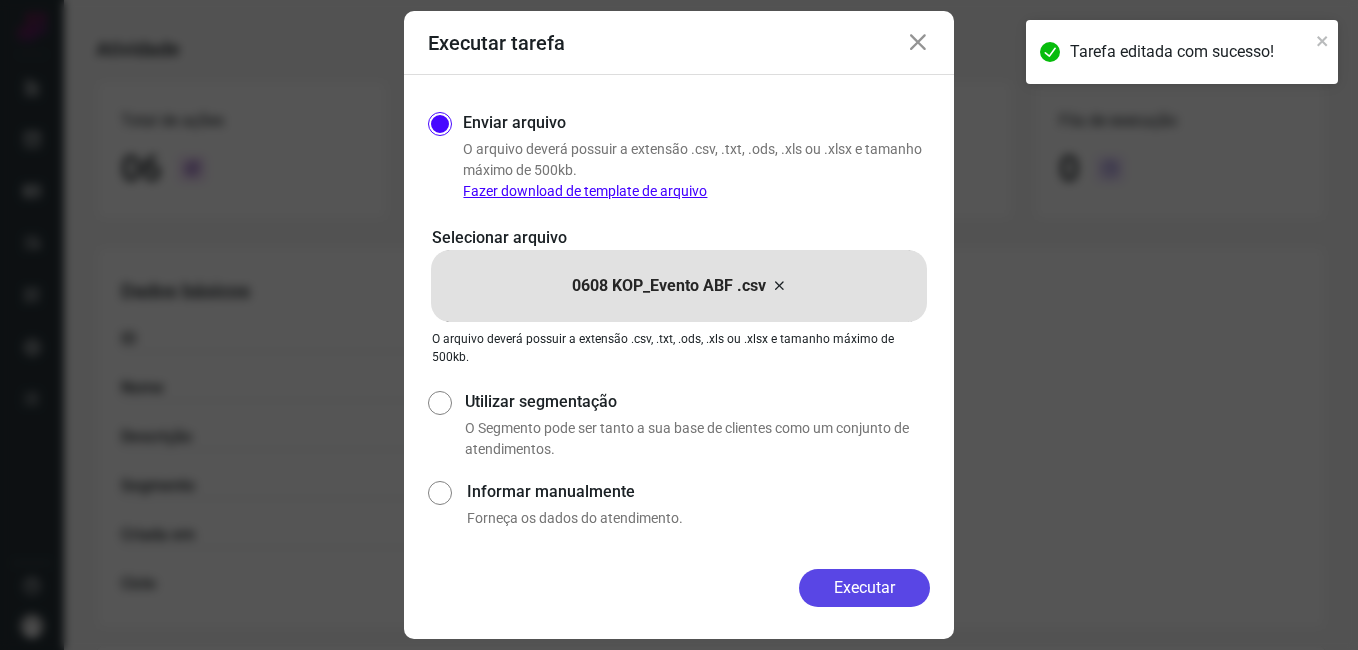 click on "Executar" at bounding box center [864, 588] 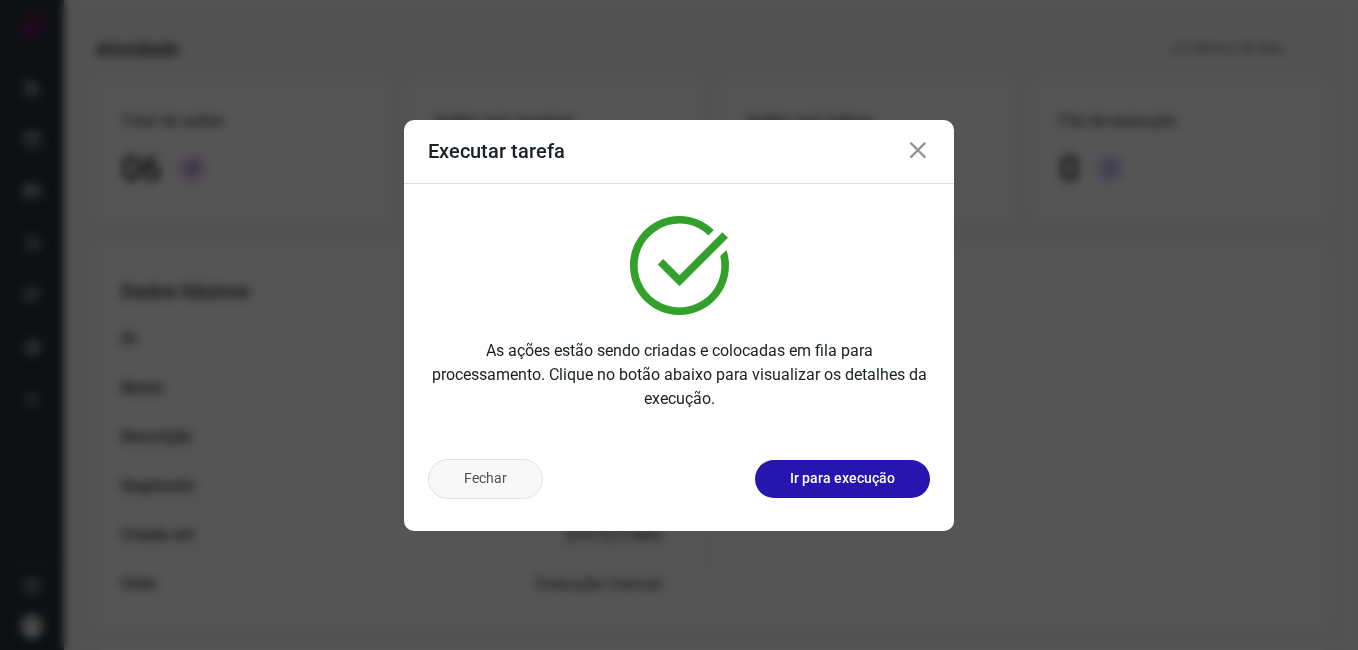 click on "Fechar" at bounding box center (485, 479) 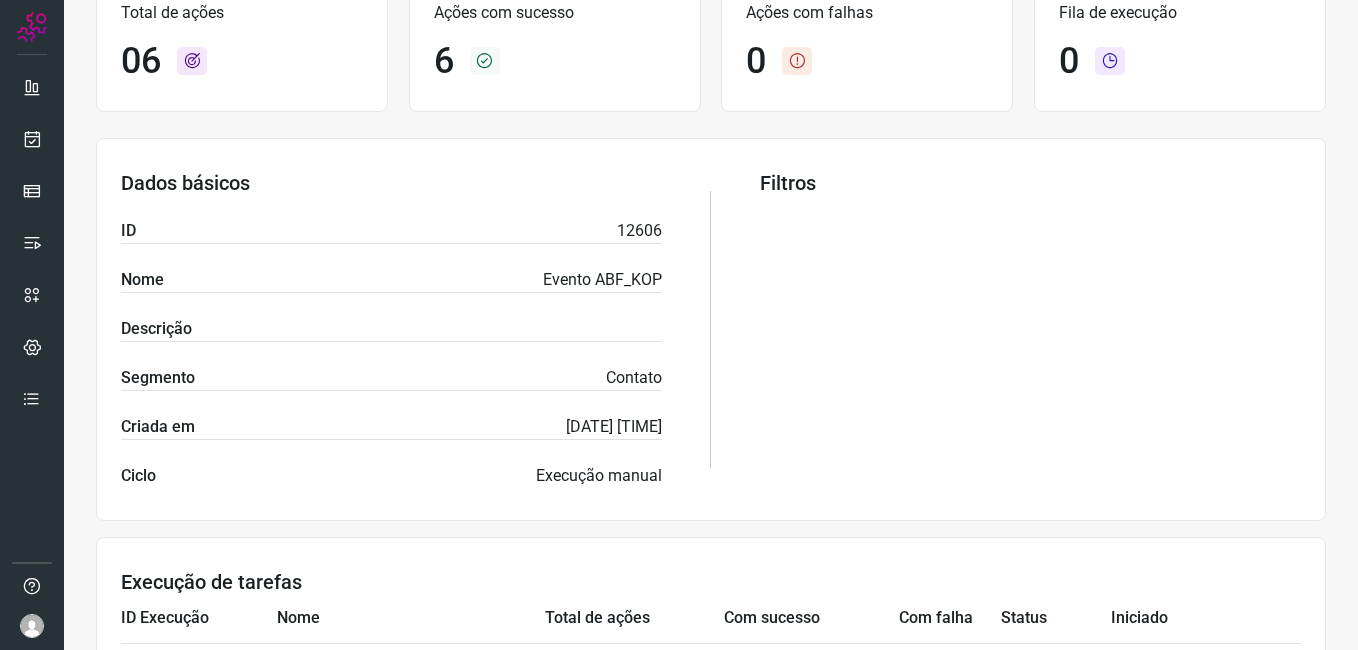 scroll, scrollTop: 628, scrollLeft: 0, axis: vertical 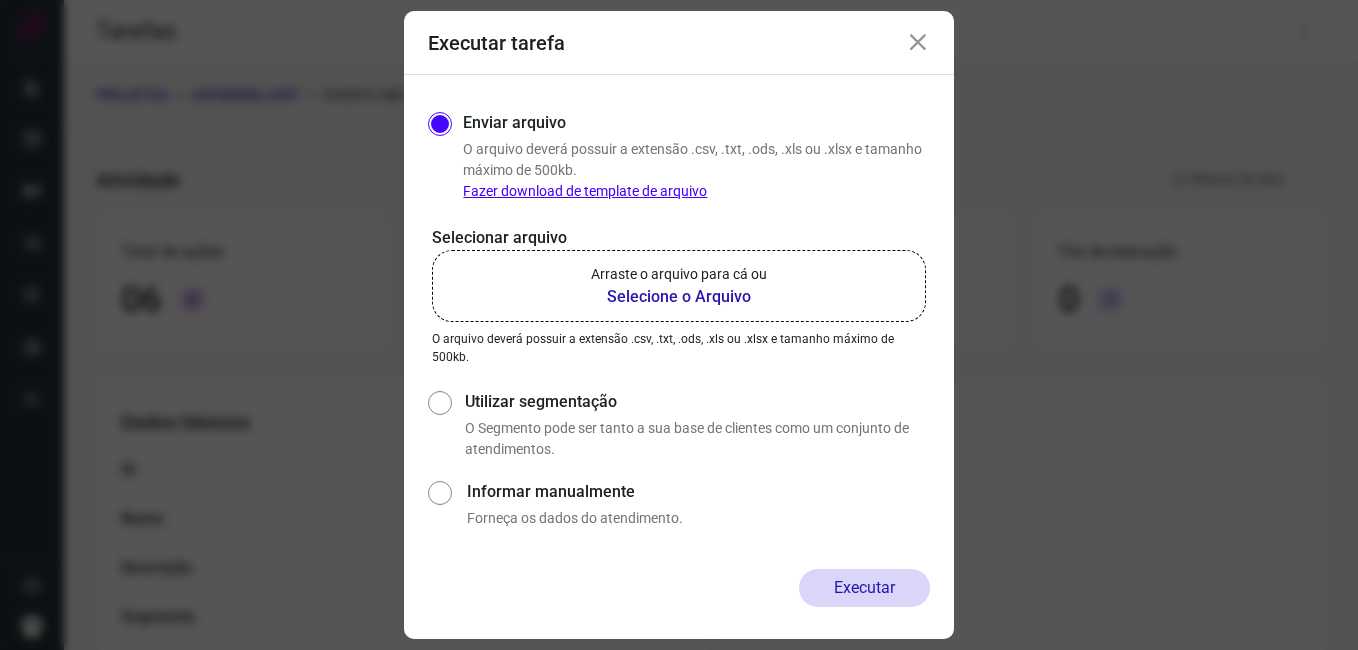 click at bounding box center [918, 43] 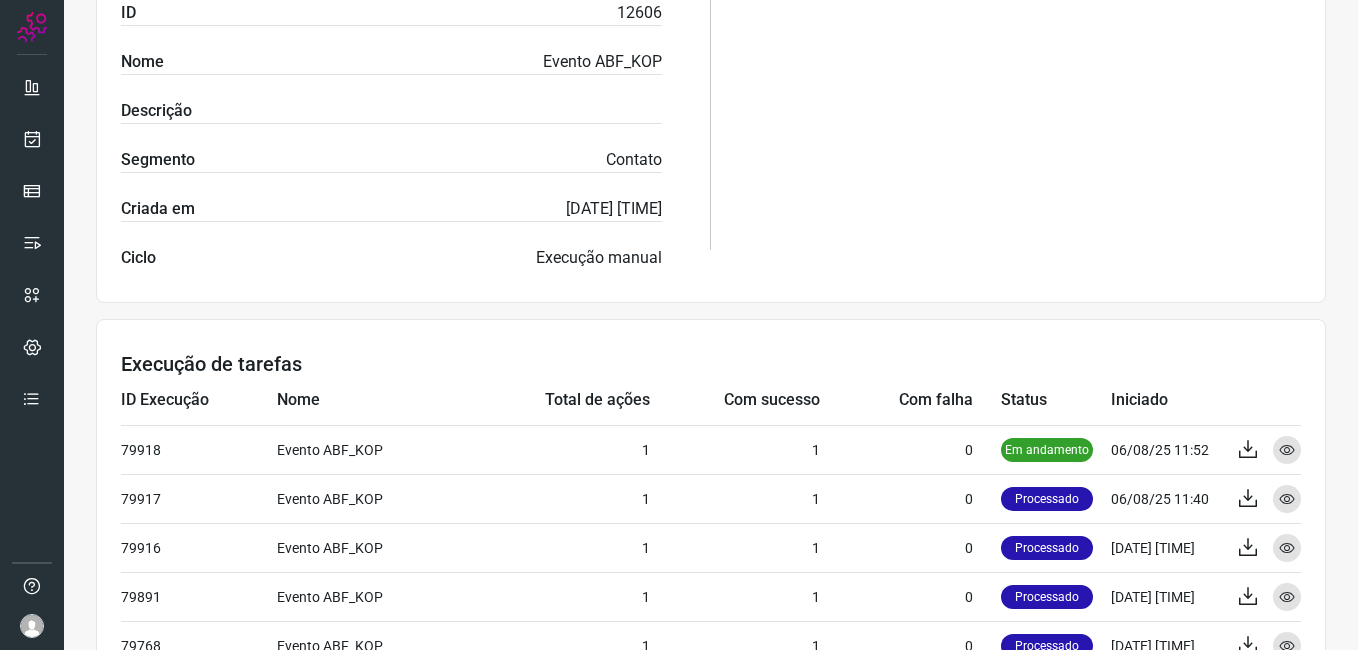 scroll, scrollTop: 600, scrollLeft: 0, axis: vertical 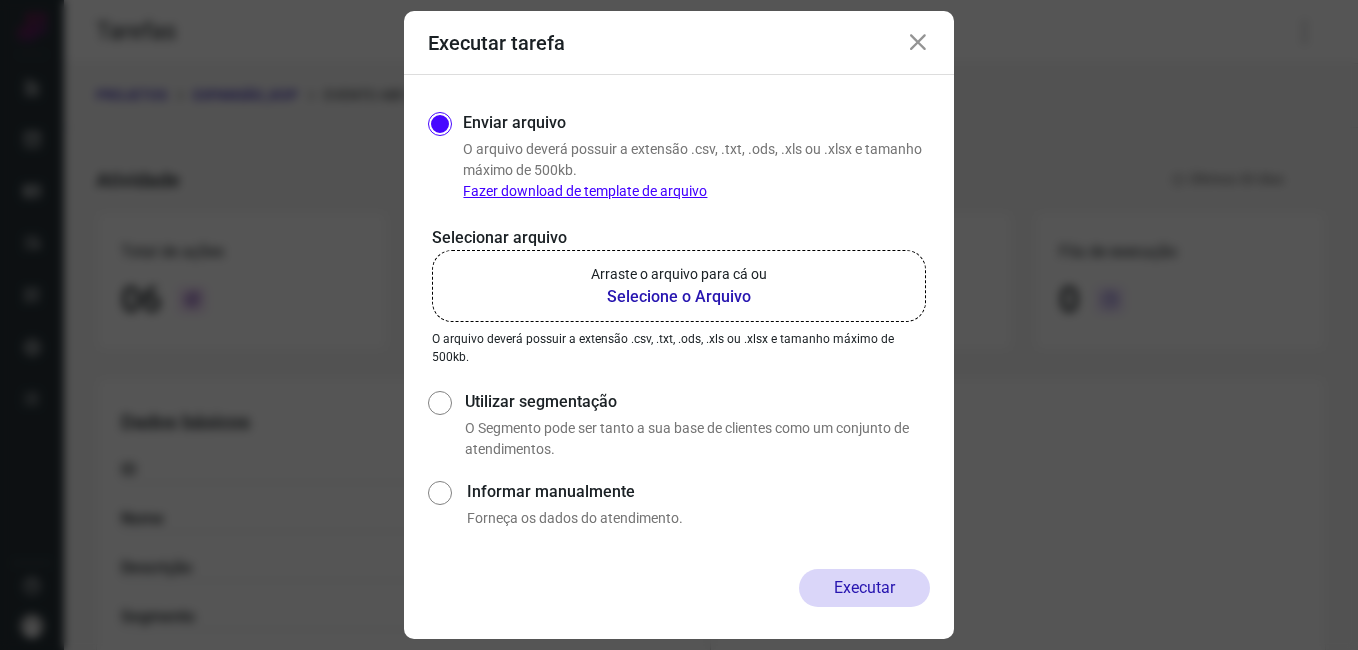 click at bounding box center [918, 43] 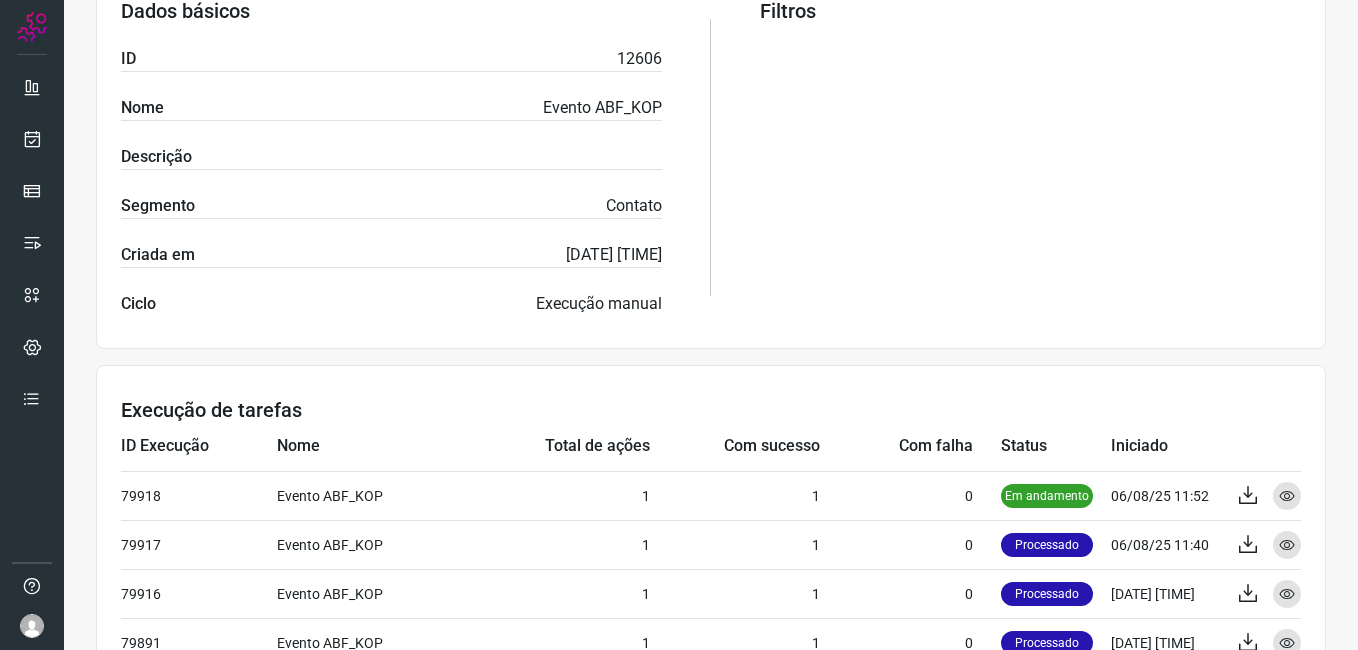 scroll, scrollTop: 500, scrollLeft: 0, axis: vertical 